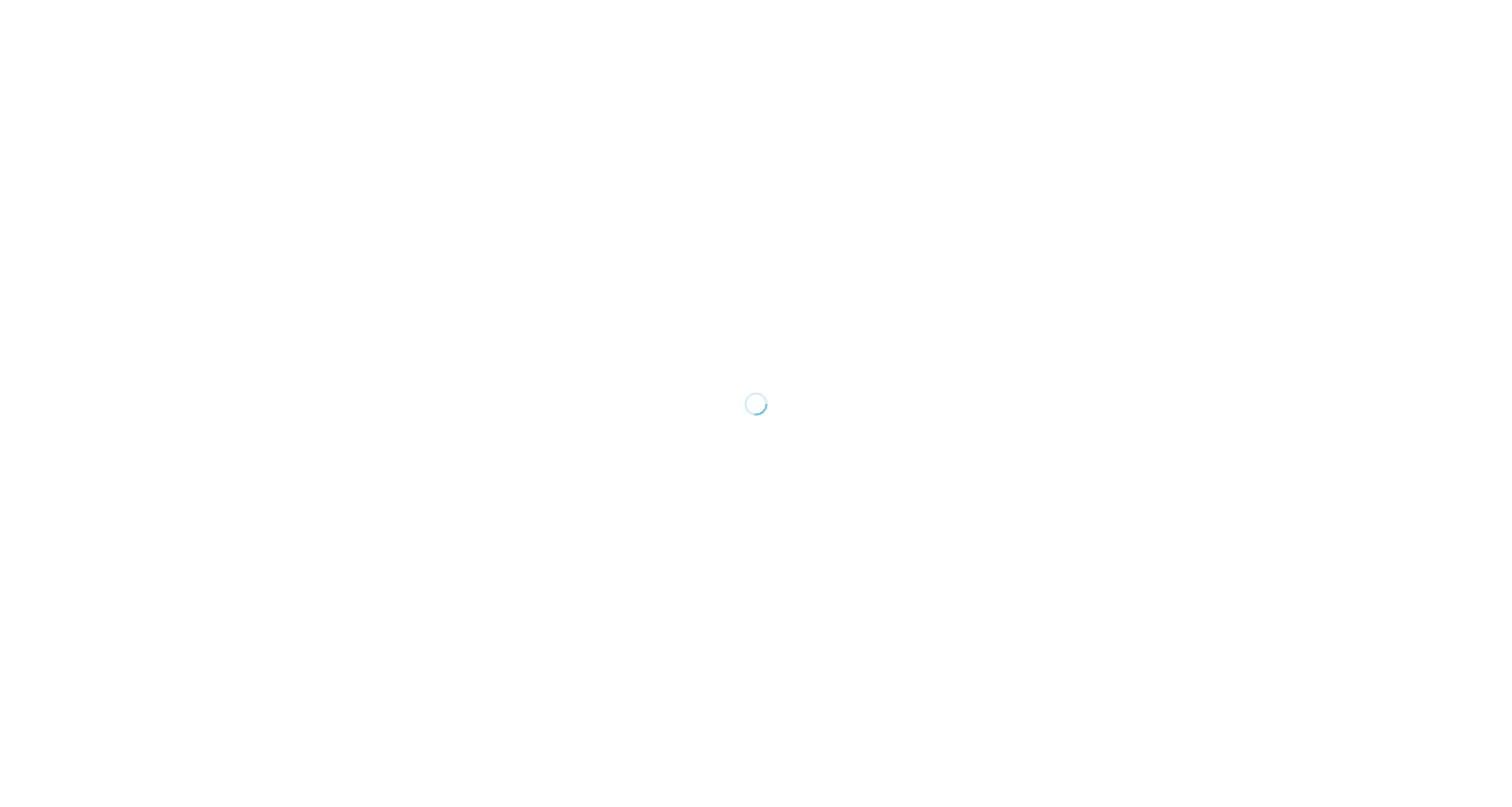 scroll, scrollTop: 0, scrollLeft: 0, axis: both 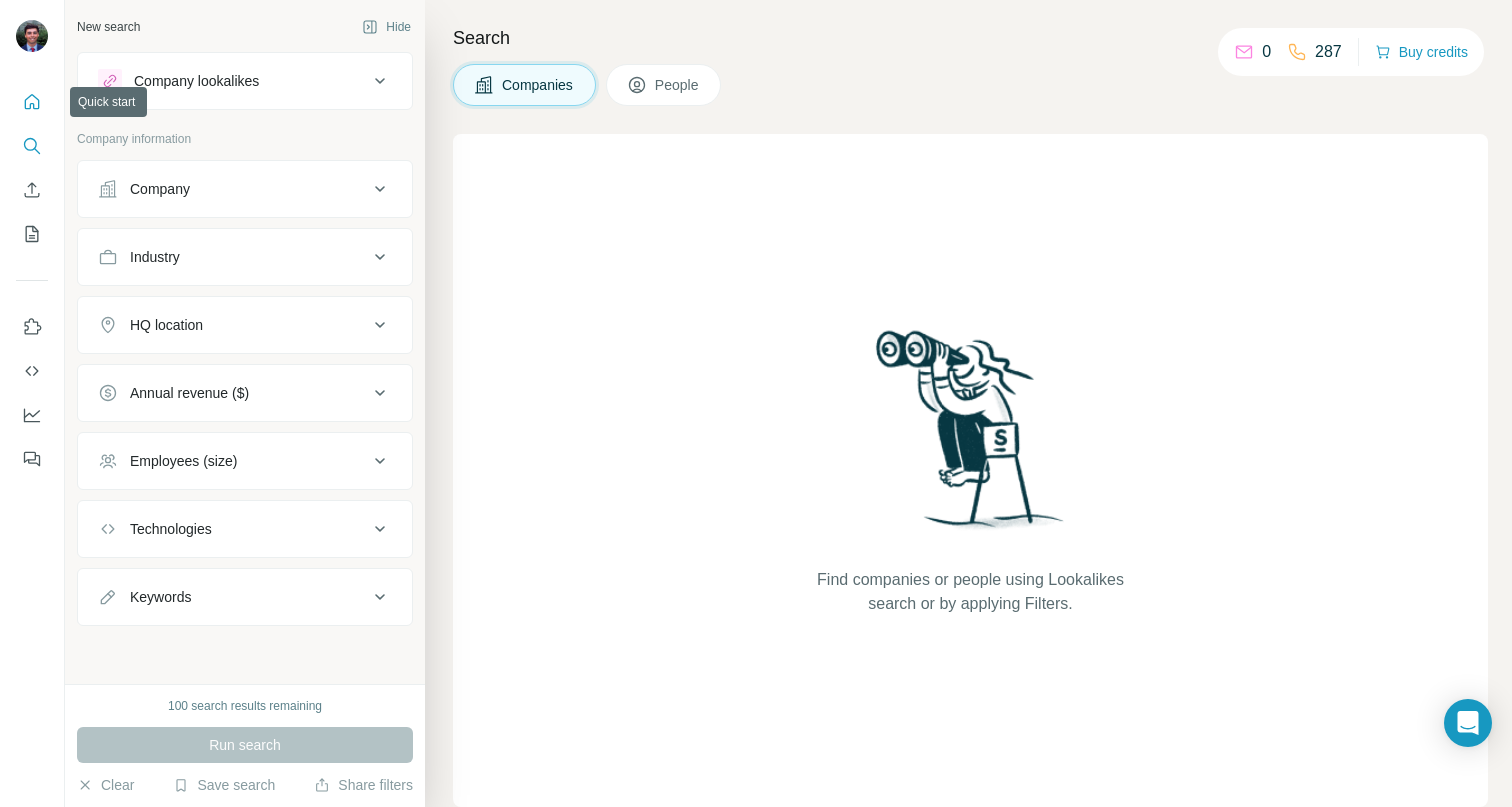 click at bounding box center (32, 102) 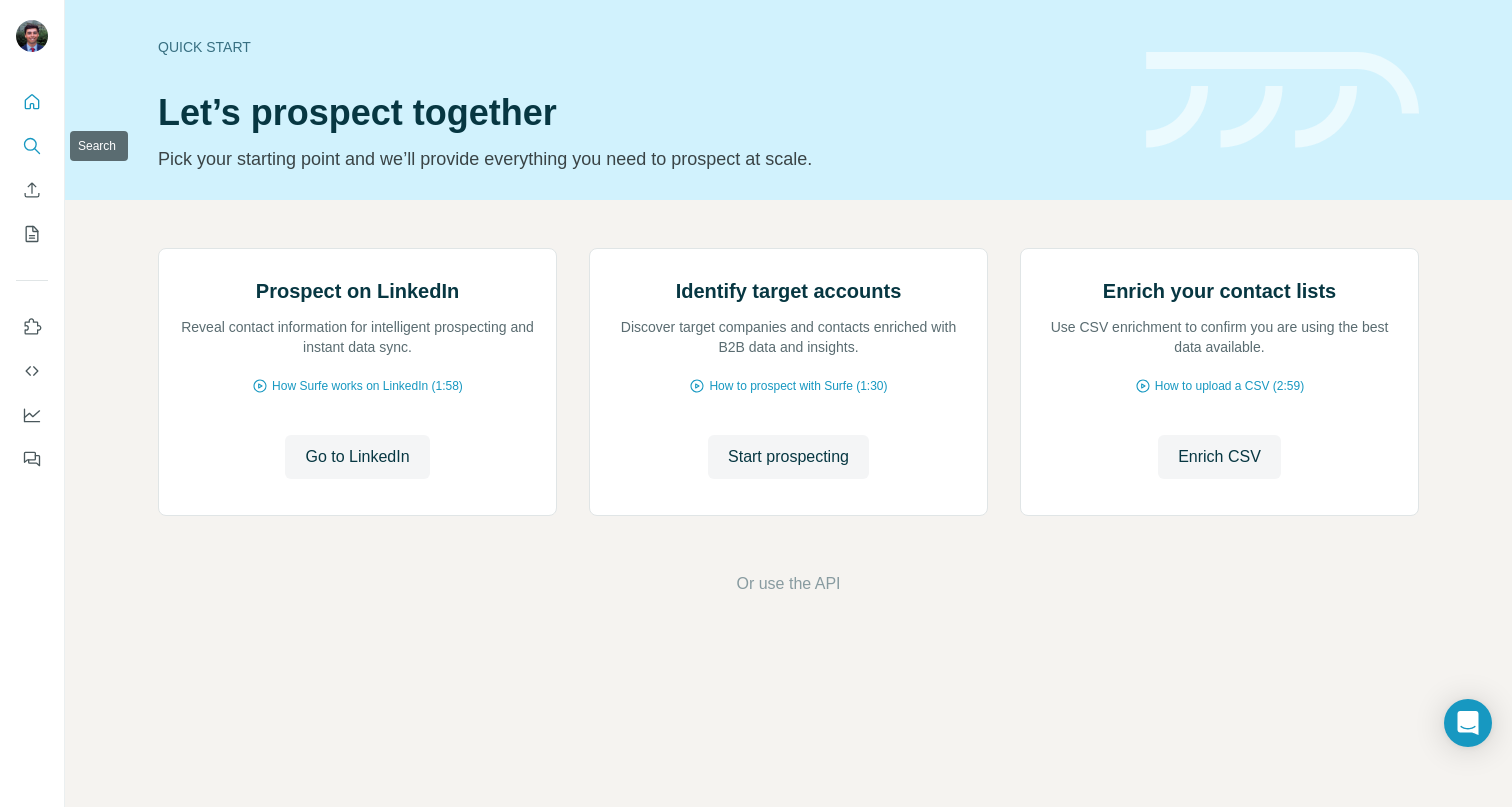 click 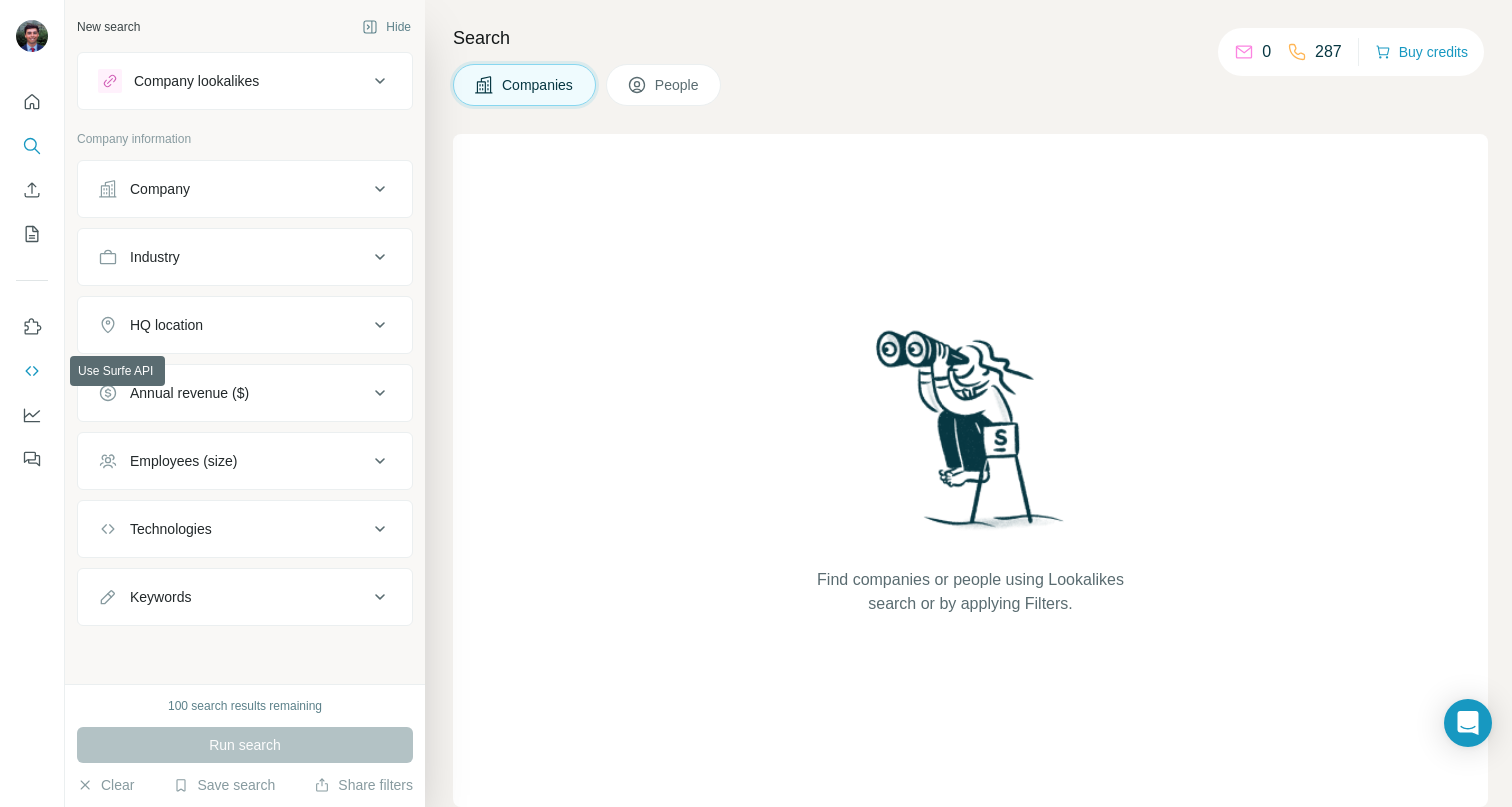 click 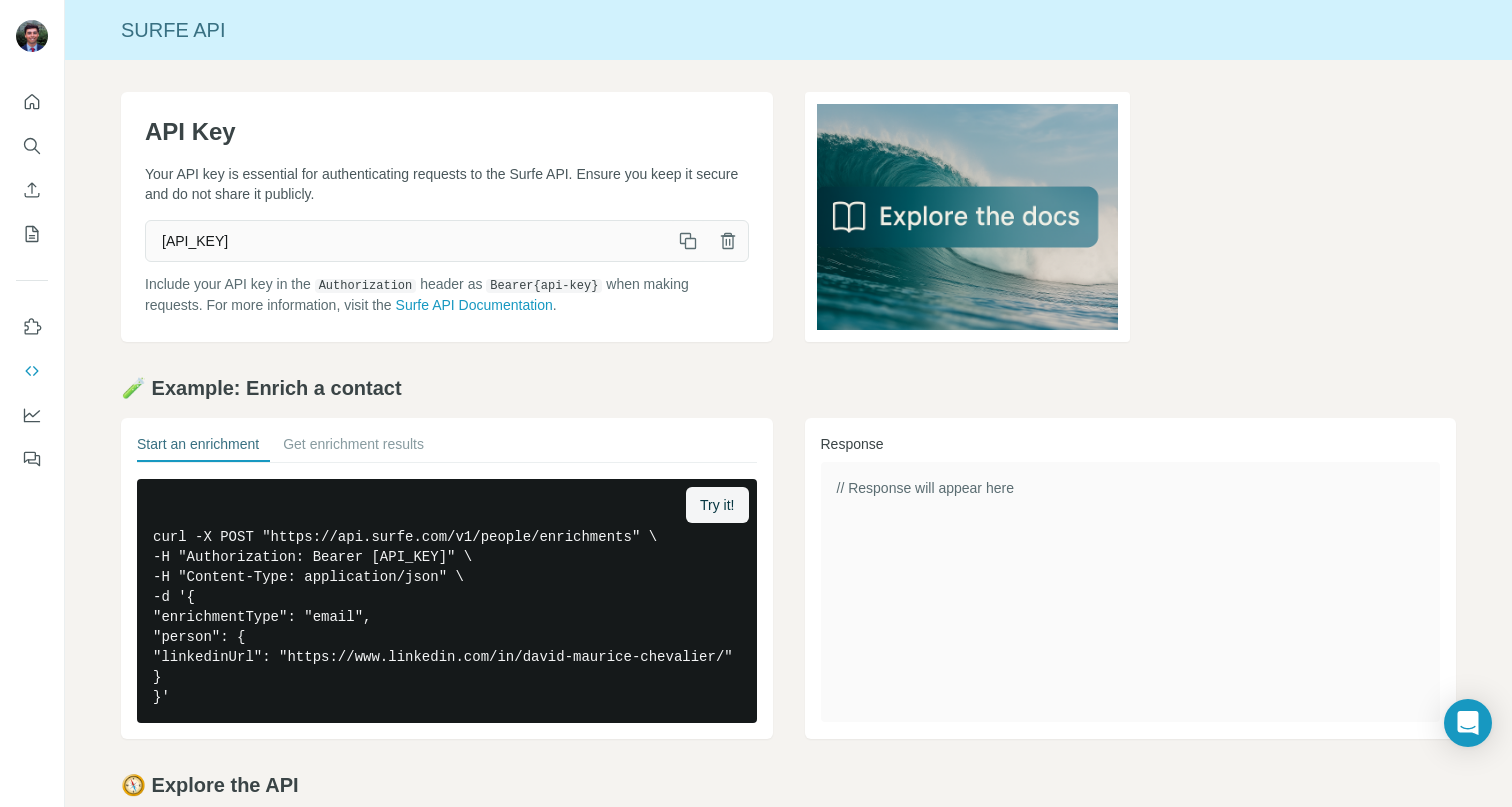 click 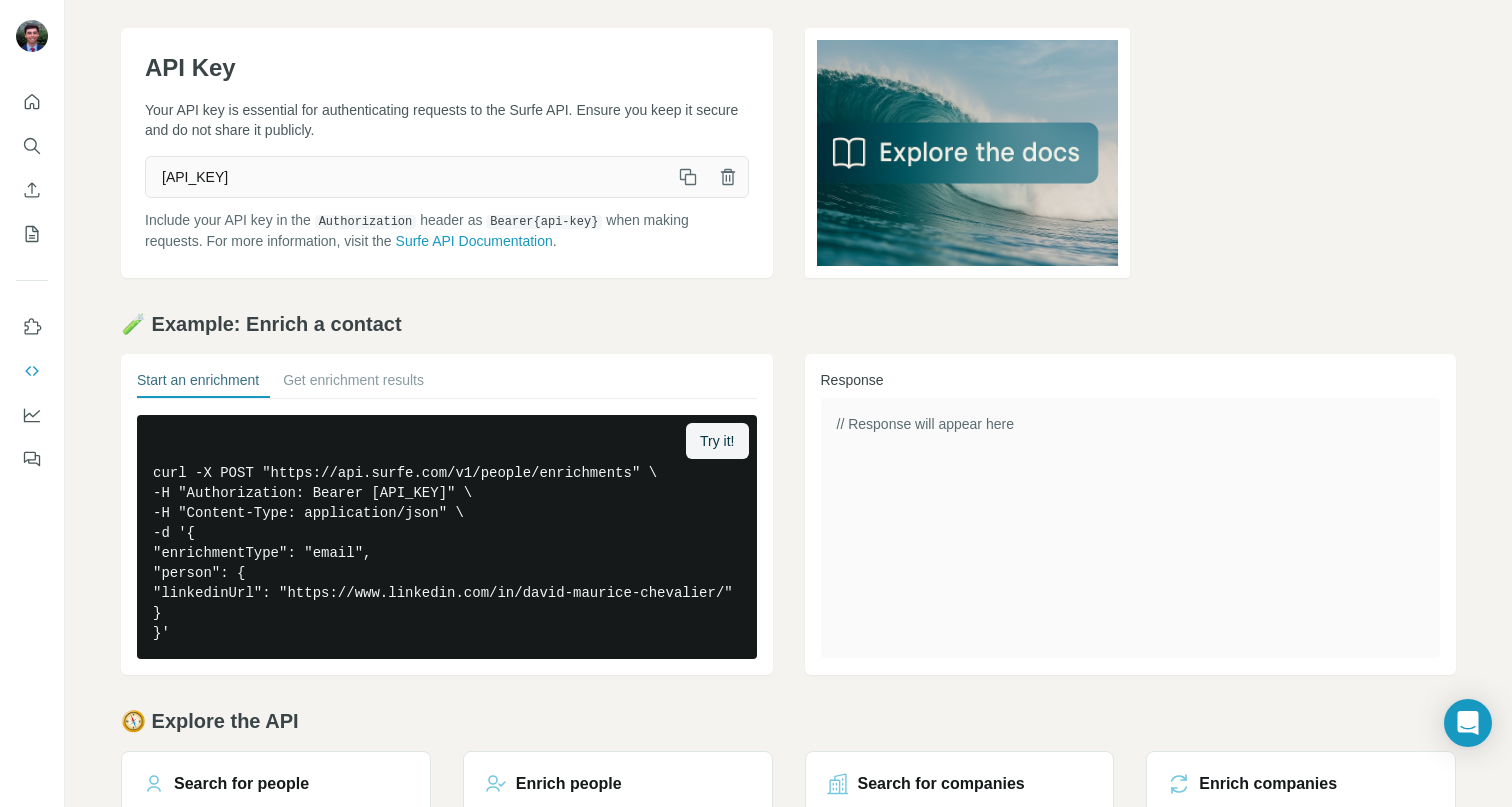 scroll, scrollTop: 77, scrollLeft: 0, axis: vertical 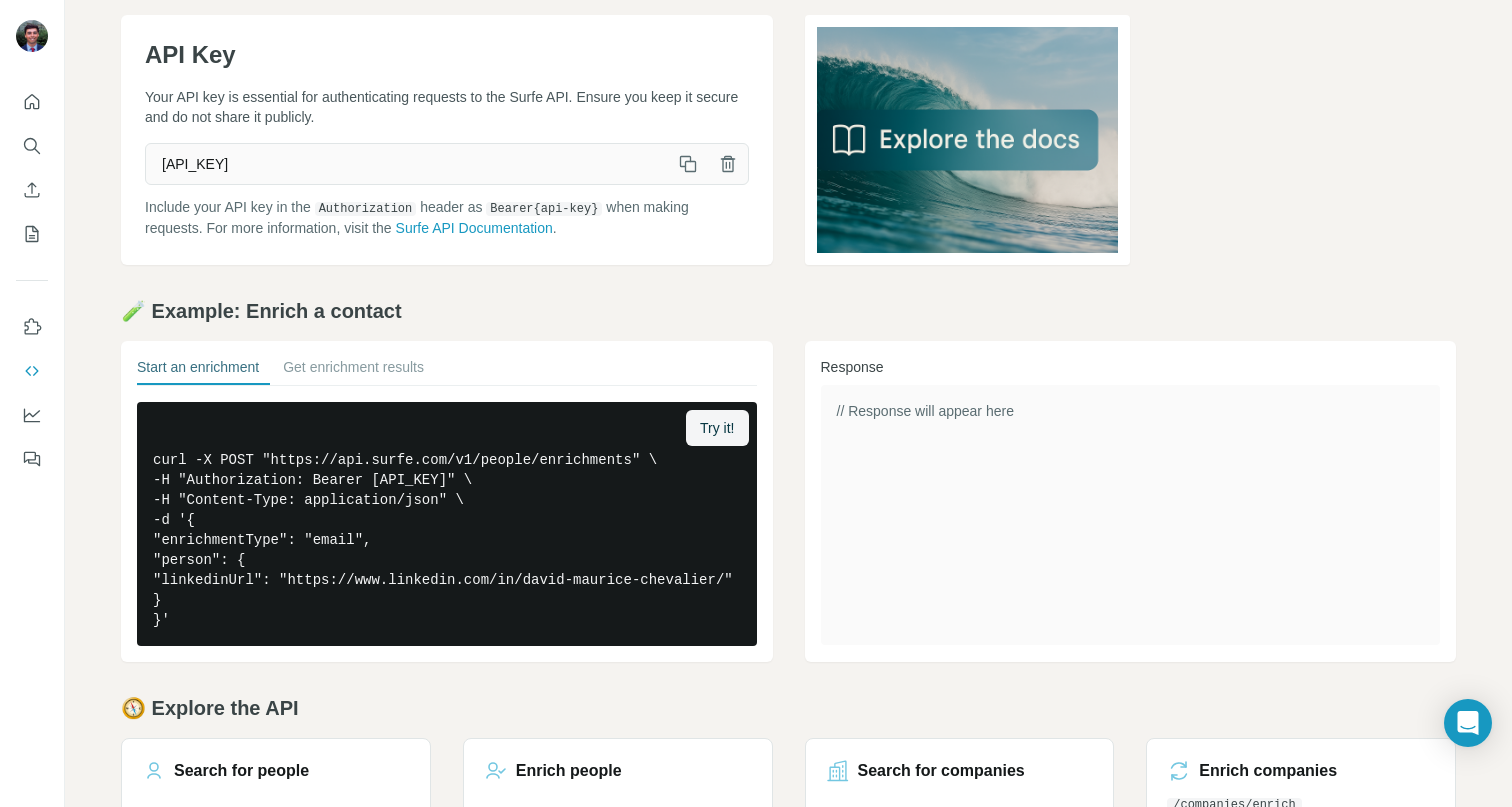 click on "Start an enrichment Get enrichment results Try it! curl -X POST "https://api.surfe.com/v1/people/enrichments" \     -H "Authorization: Bearer [API_KEY]" \     -H "Content-Type: application/json" \     -d '{       "enrichmentType": "email",       "person": {         "linkedinUrl": "https://www.linkedin.com/in/[NAME]/"       }     }'" at bounding box center (447, 501) 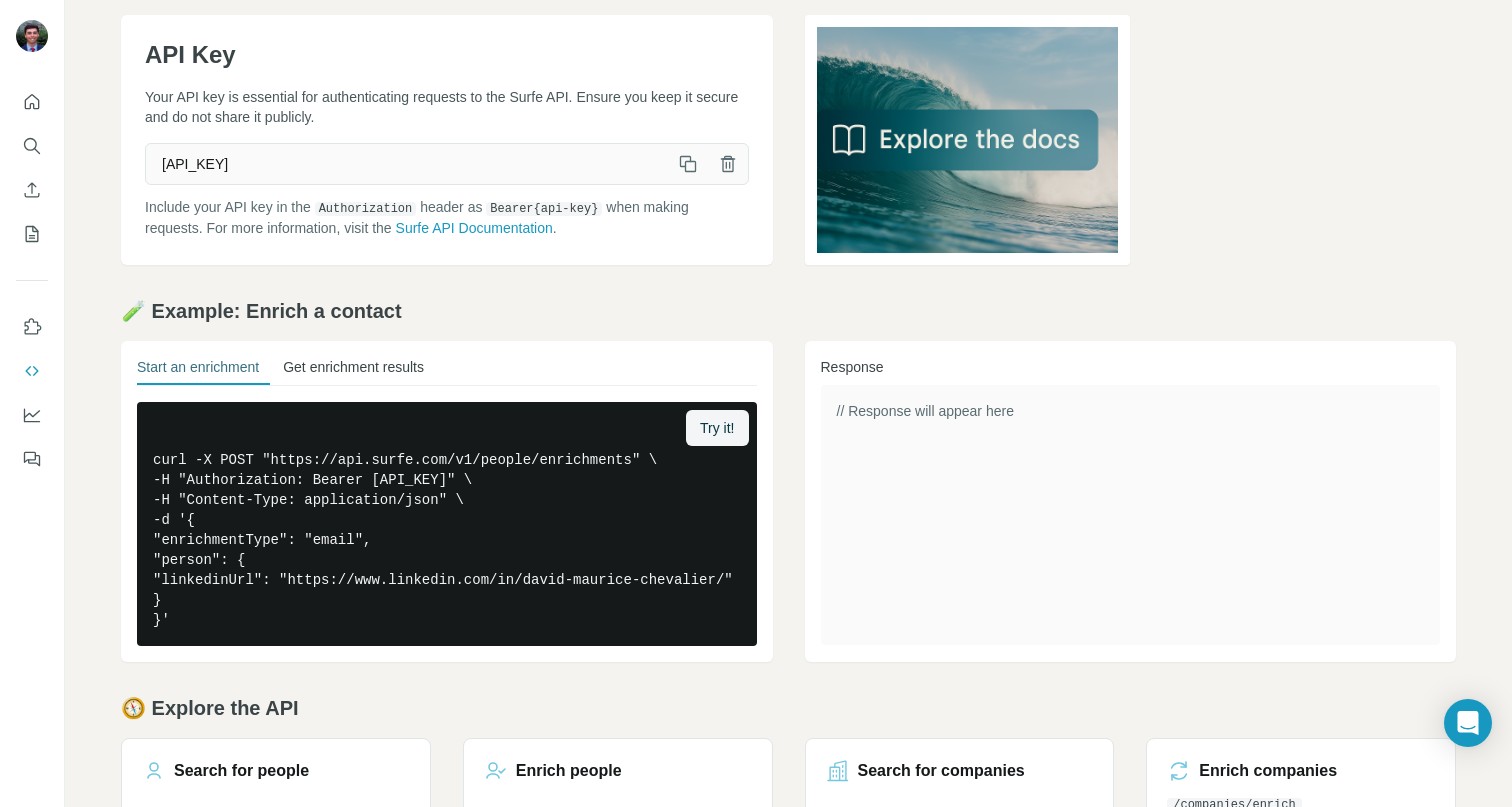 click on "Get enrichment results" at bounding box center [353, 371] 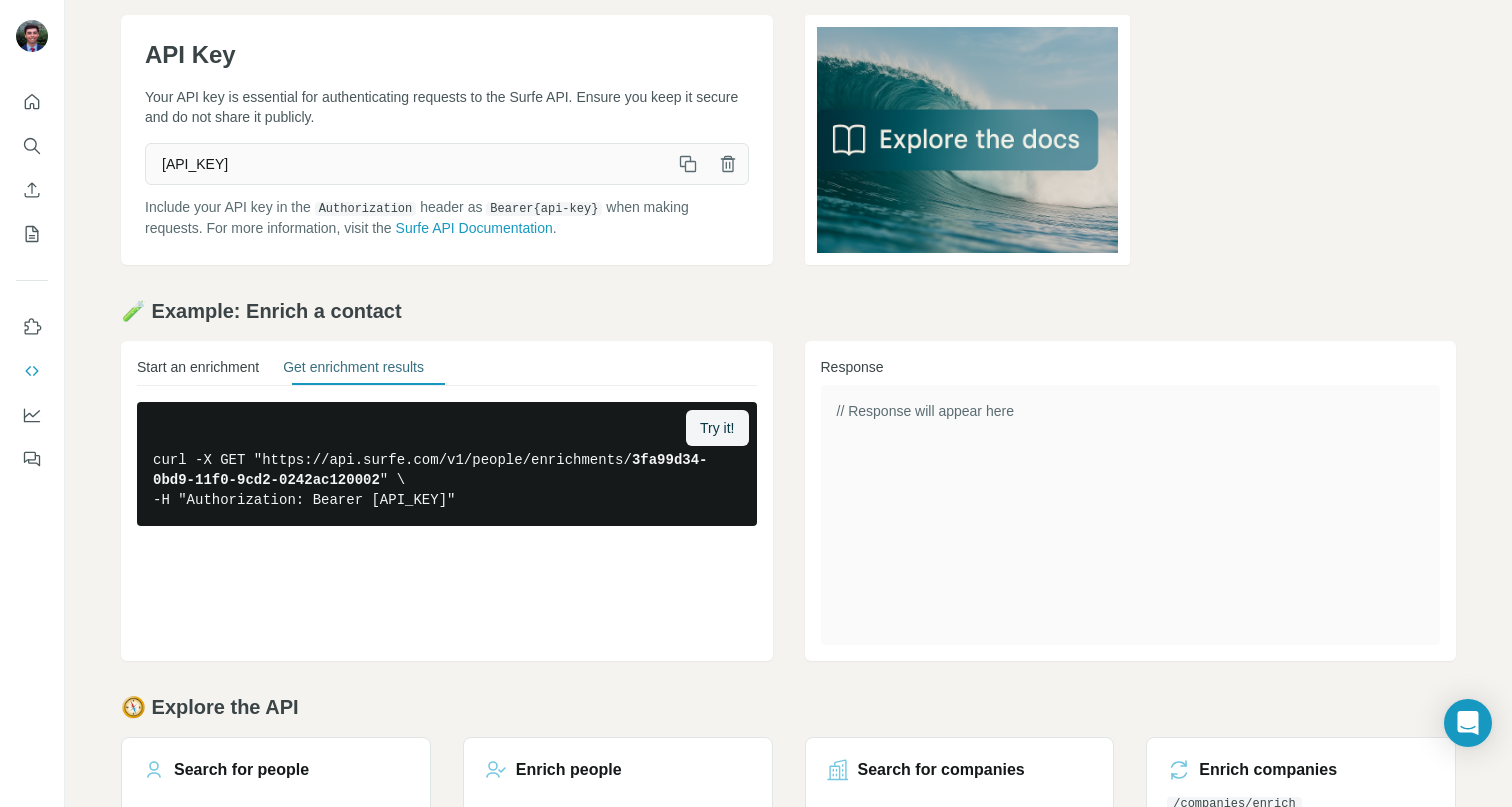 click on "Start an enrichment" at bounding box center (198, 371) 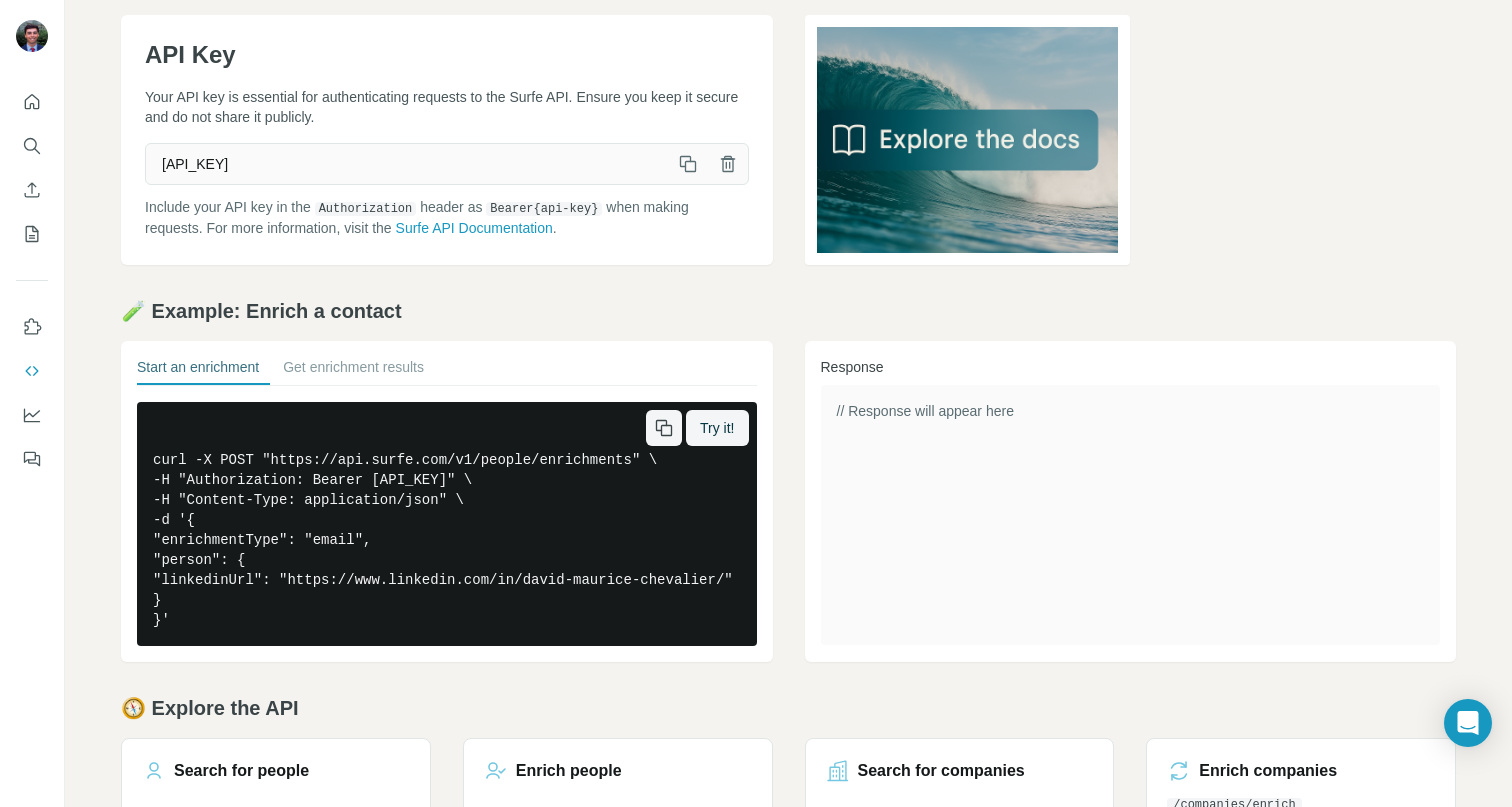 click 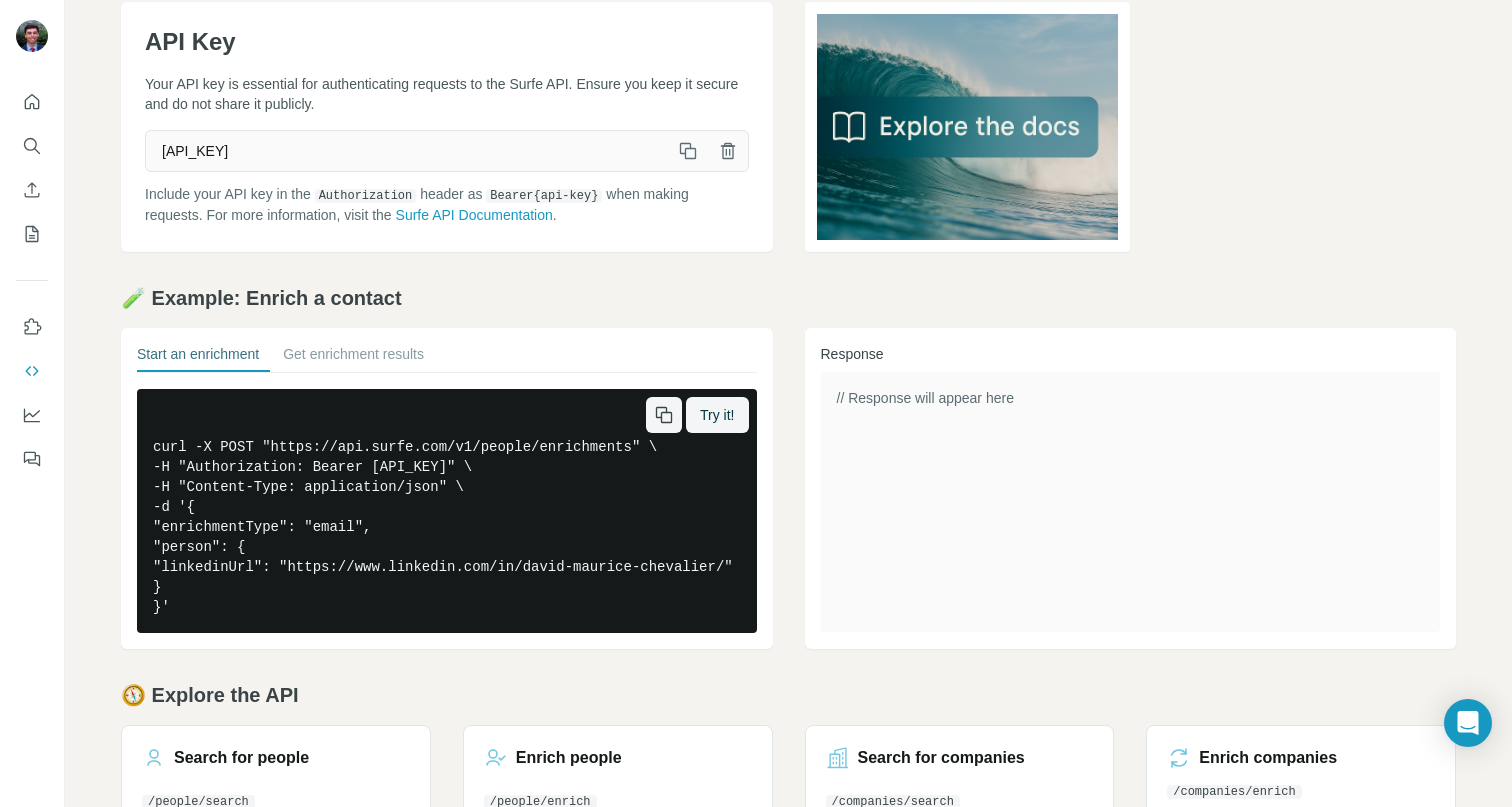 scroll, scrollTop: 103, scrollLeft: 0, axis: vertical 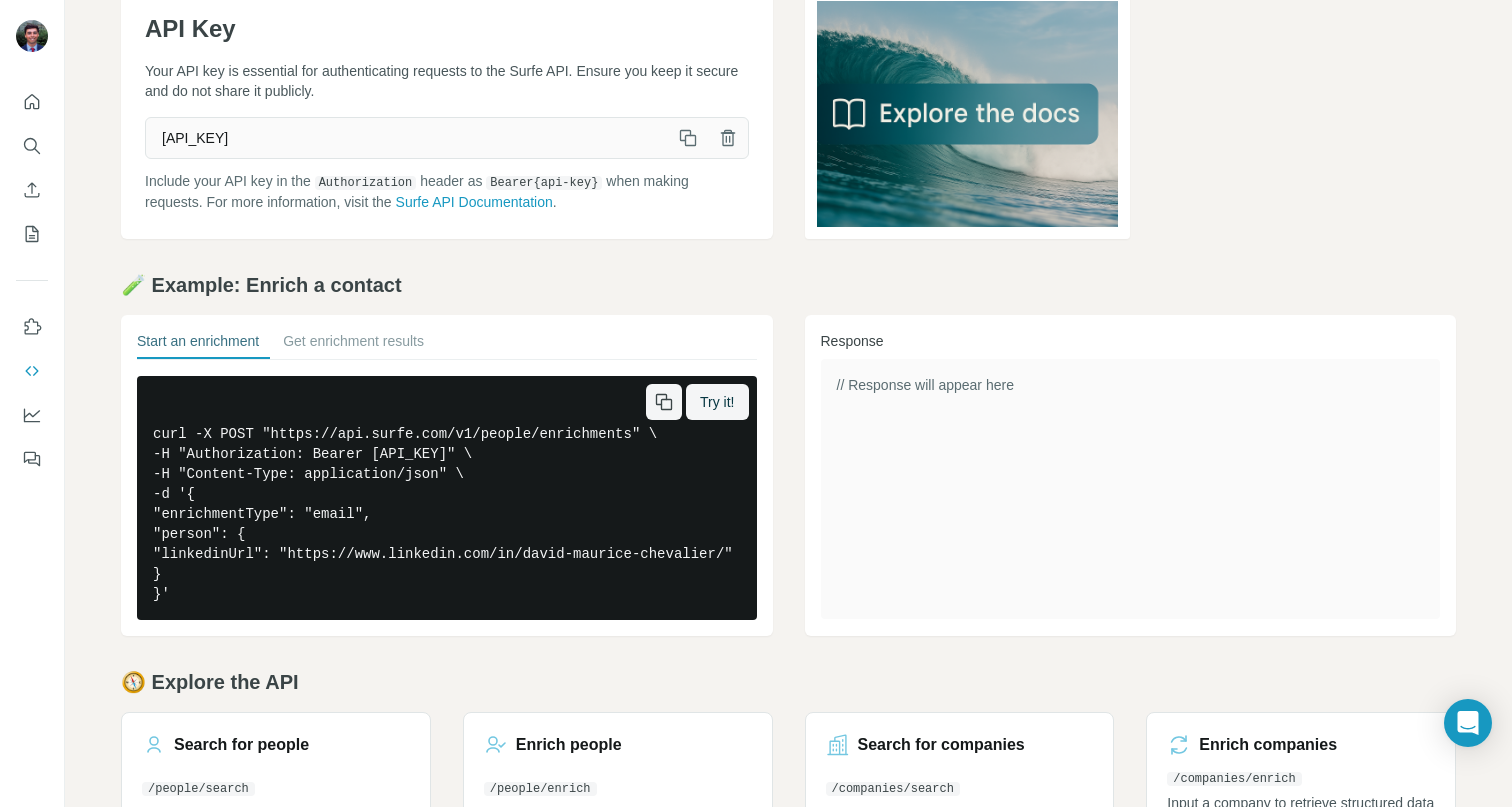 click on "curl -X POST "https://api.surfe.com/v1/people/enrichments" \     -H "Authorization: Bearer [API_KEY]" \     -H "Content-Type: application/json" \     -d '{       "enrichmentType": "email",       "person": {         "linkedinUrl": "https://www.linkedin.com/in/[NAME]/"       }     }'" at bounding box center (447, 498) 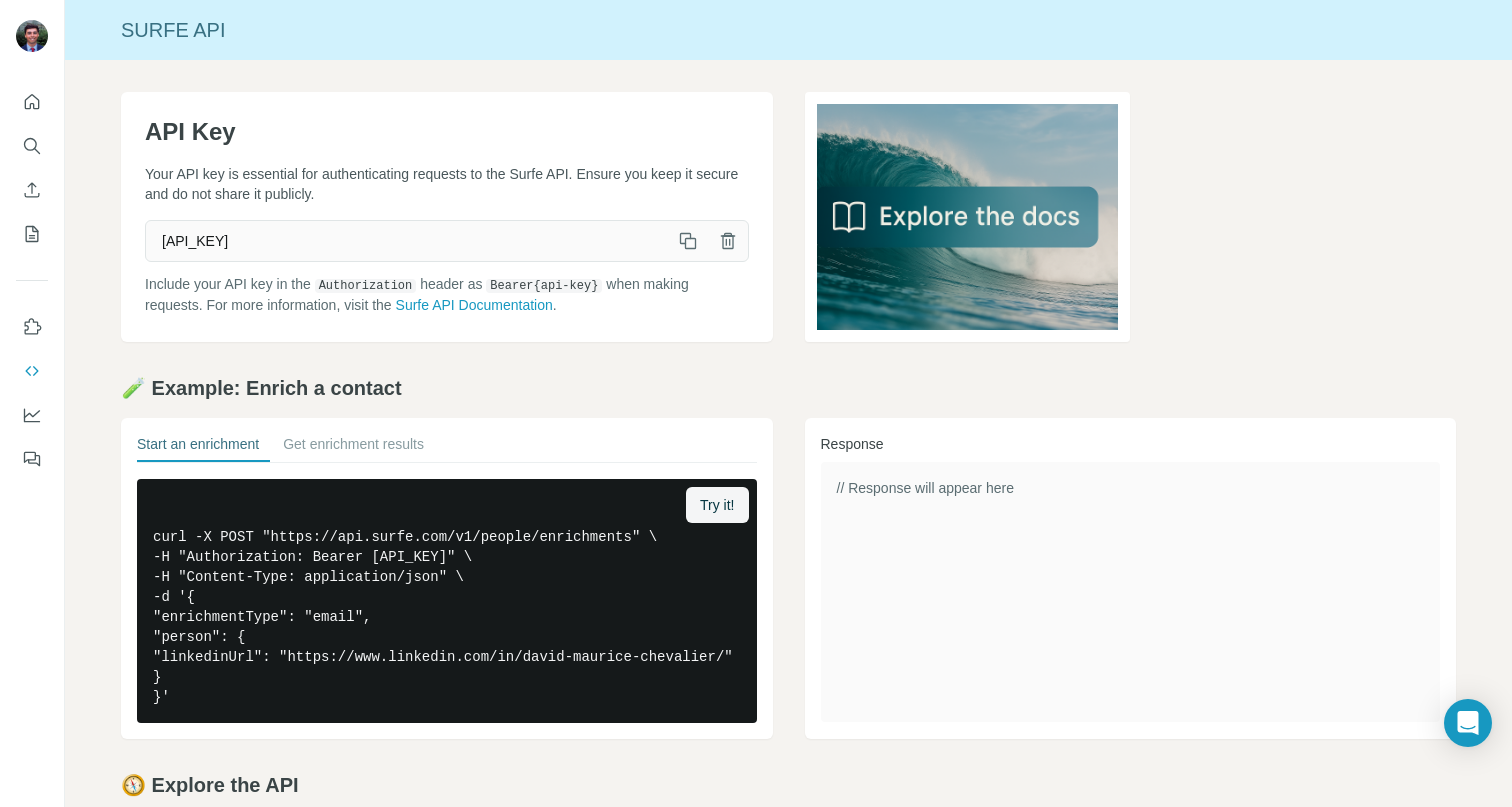 scroll, scrollTop: 12, scrollLeft: 0, axis: vertical 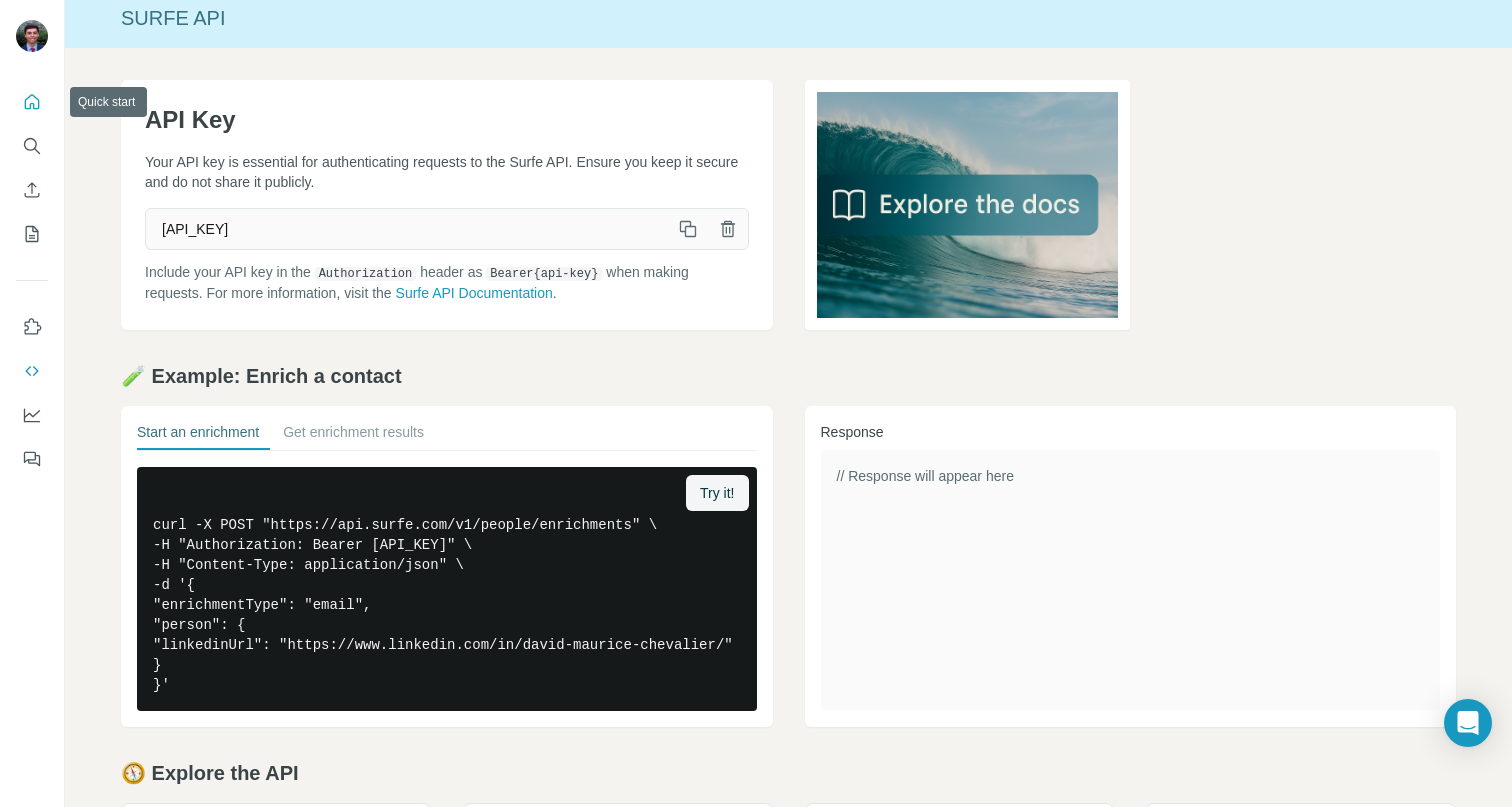 click 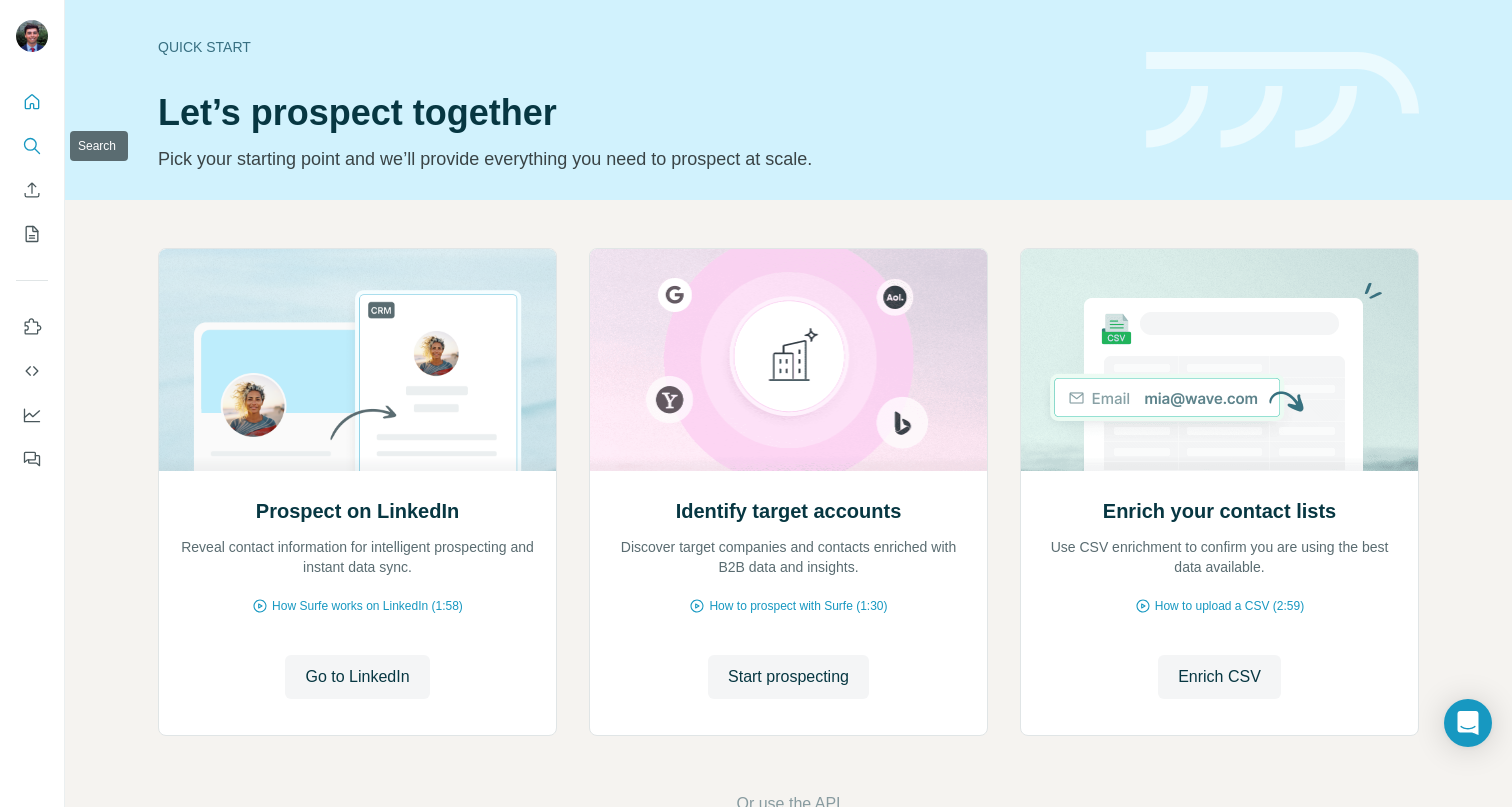 click 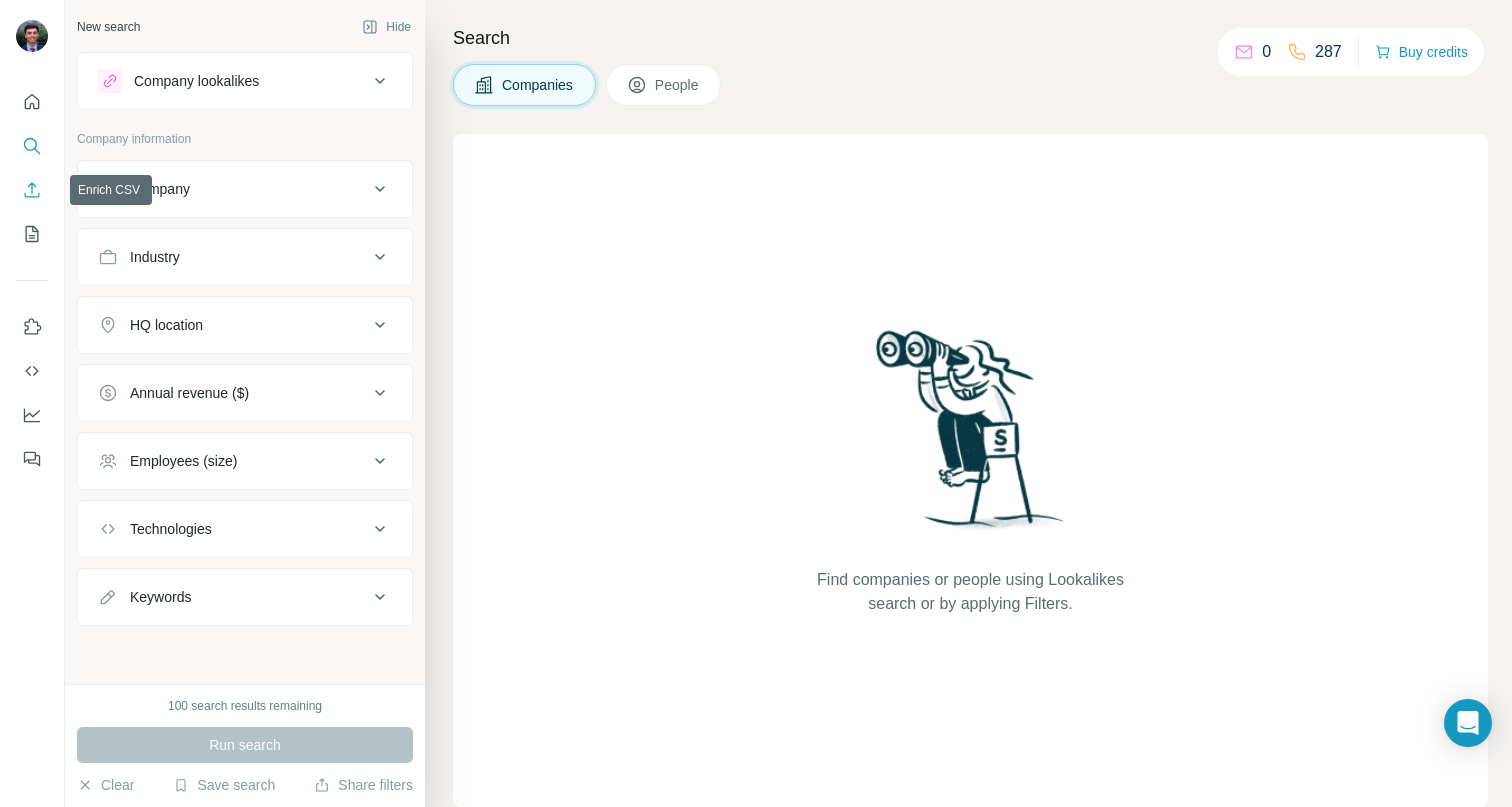 click 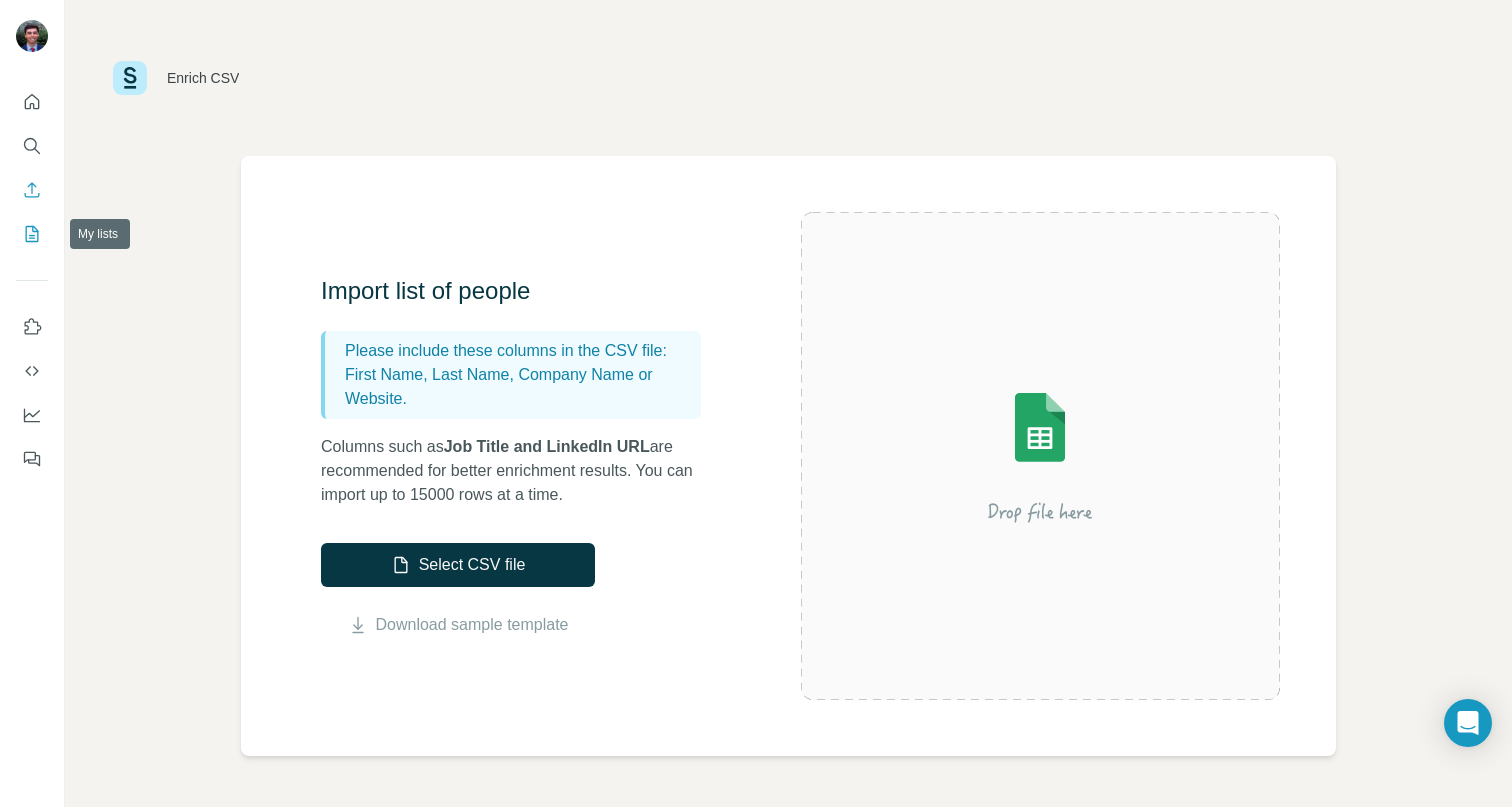 click at bounding box center (32, 234) 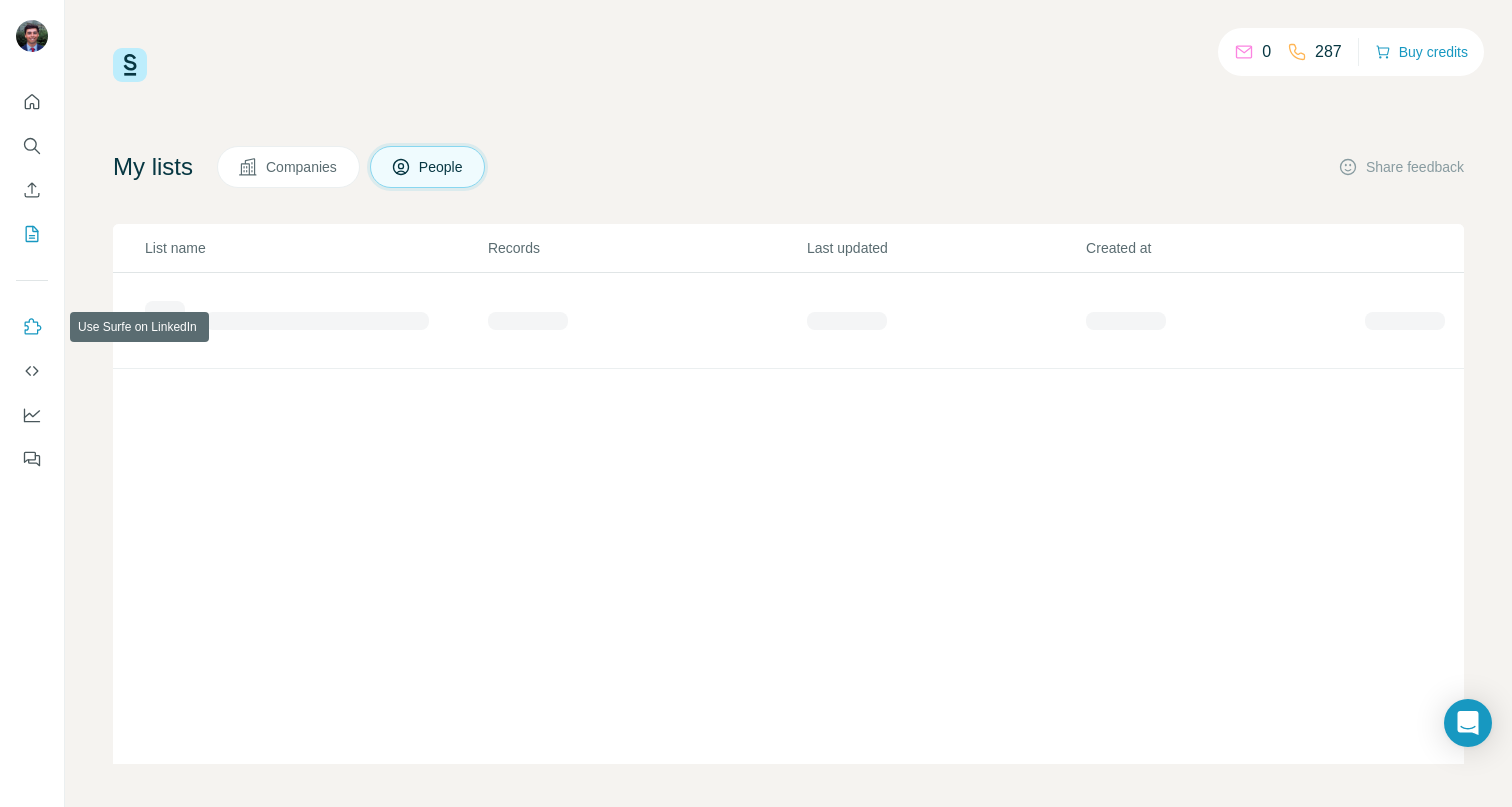 click at bounding box center [32, 327] 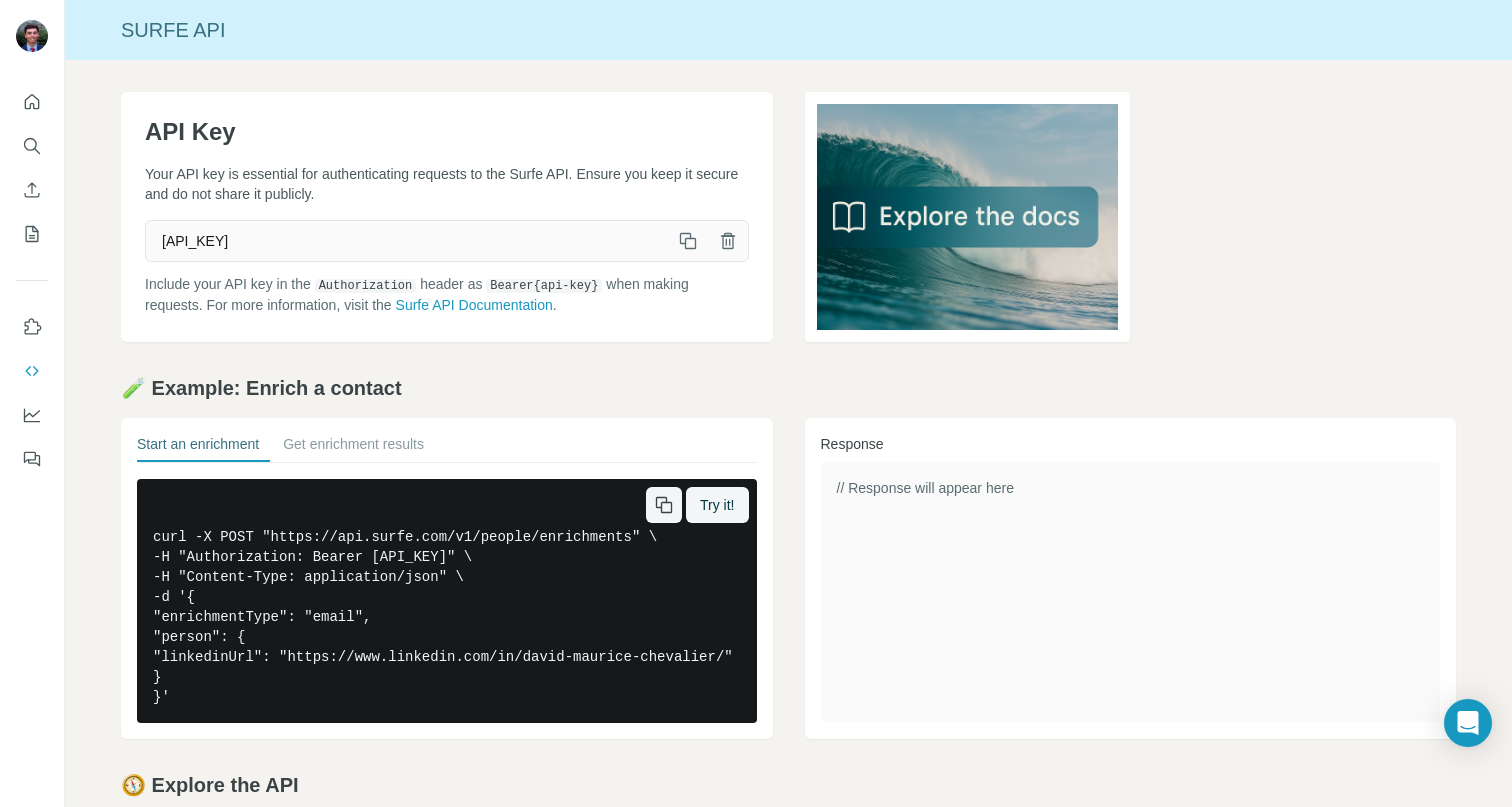 click 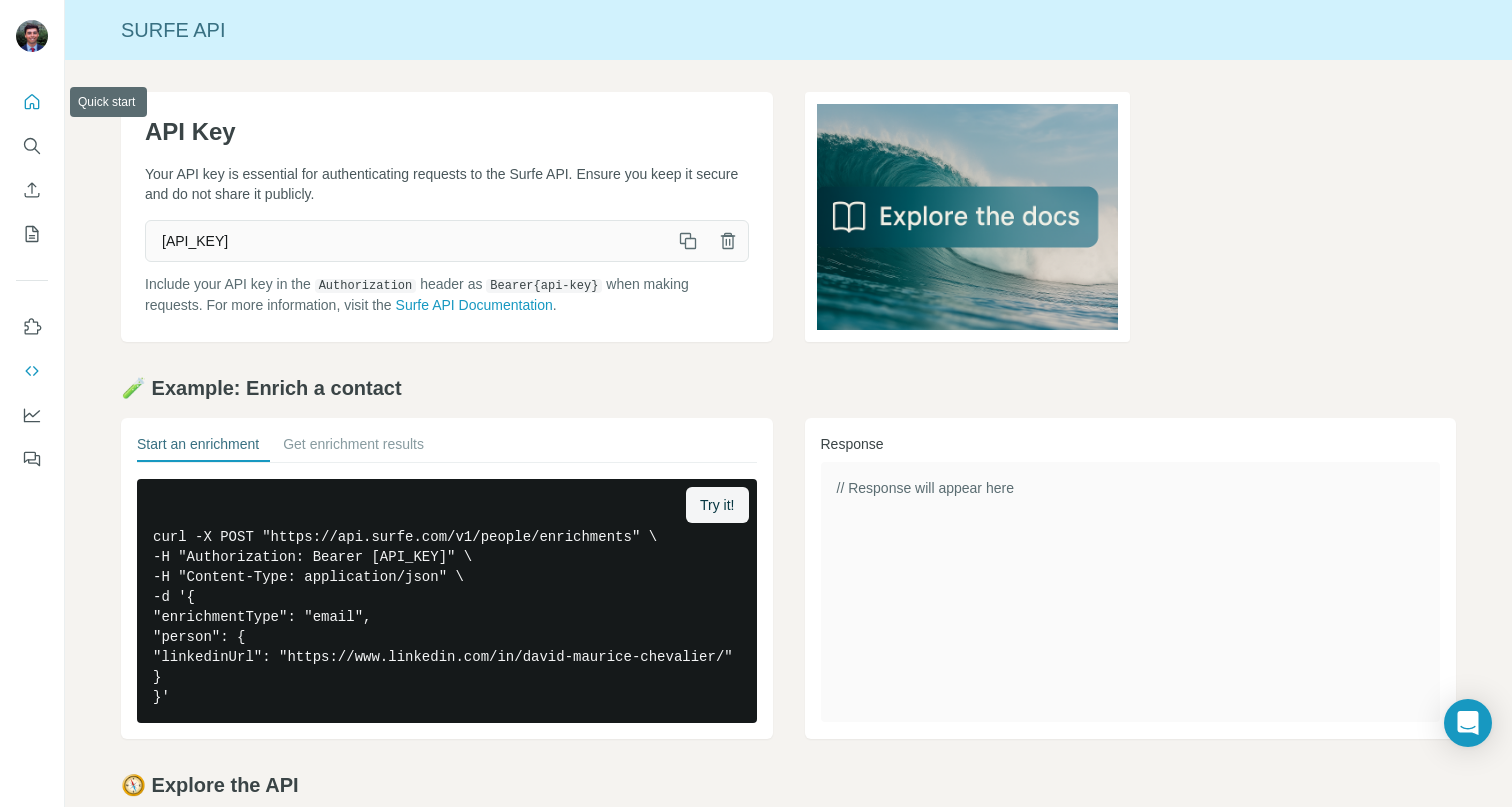 click 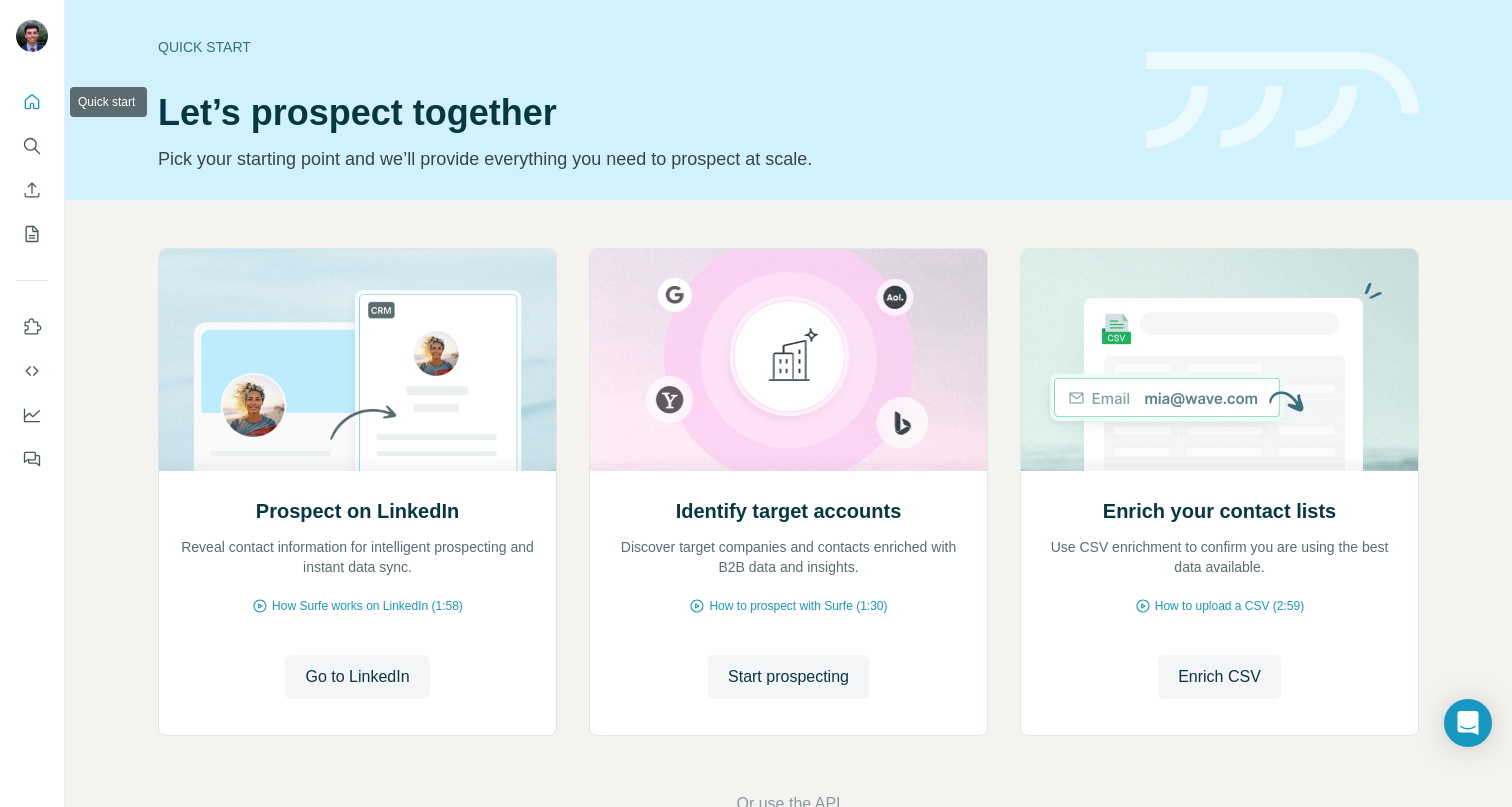 click at bounding box center [32, 102] 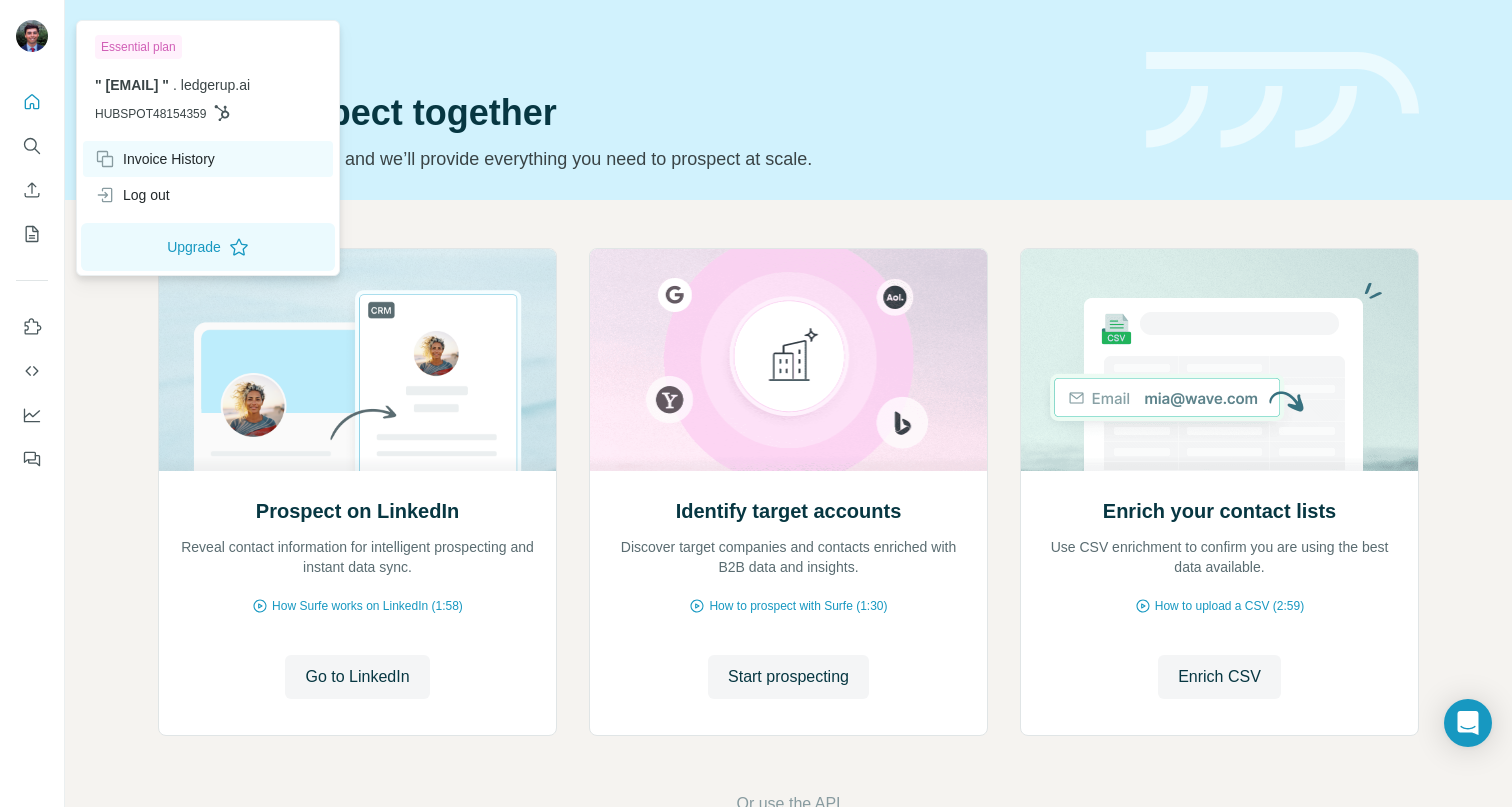 click on "Invoice History" at bounding box center (155, 159) 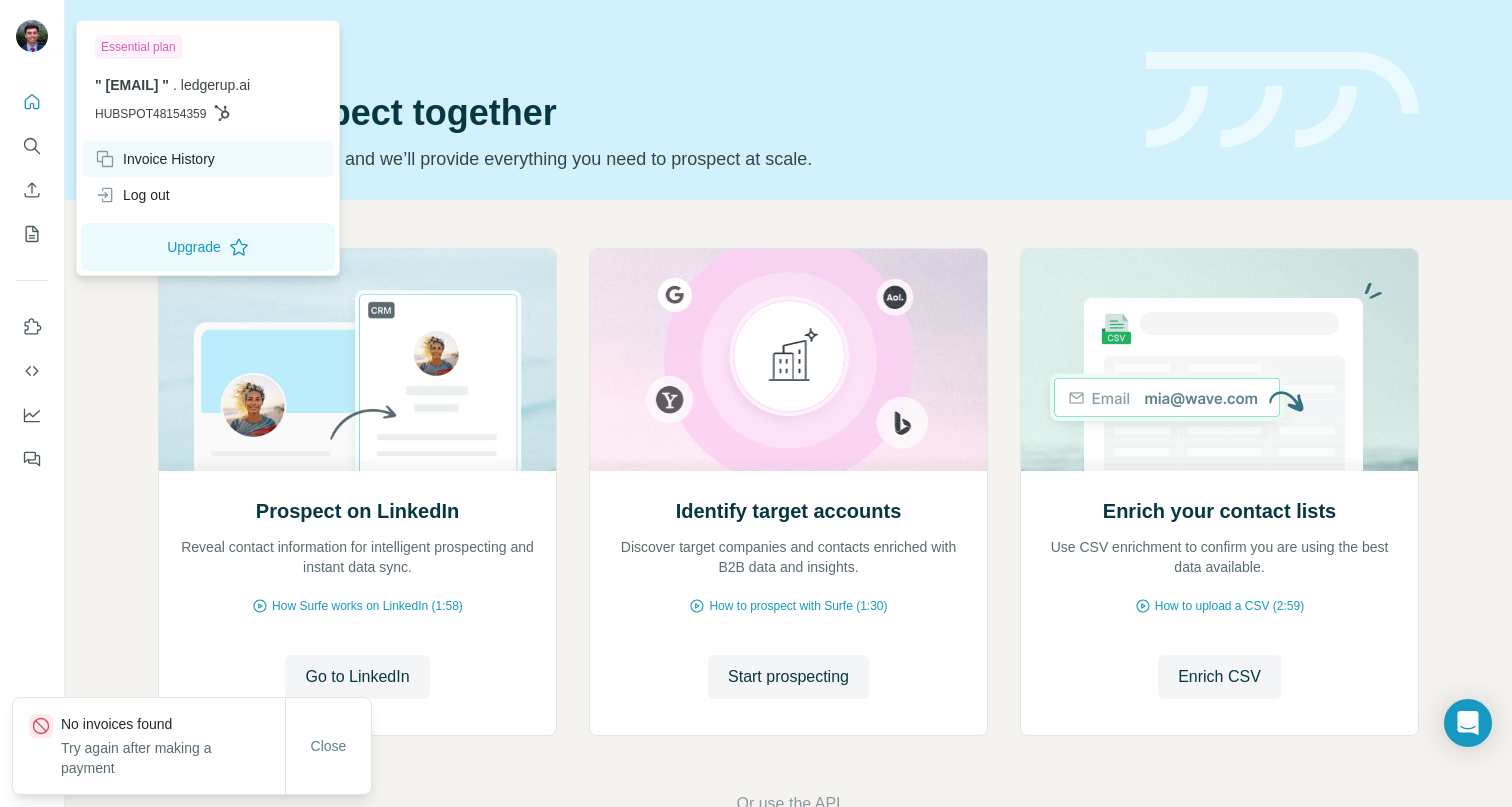 click on "Invoice History" at bounding box center (155, 159) 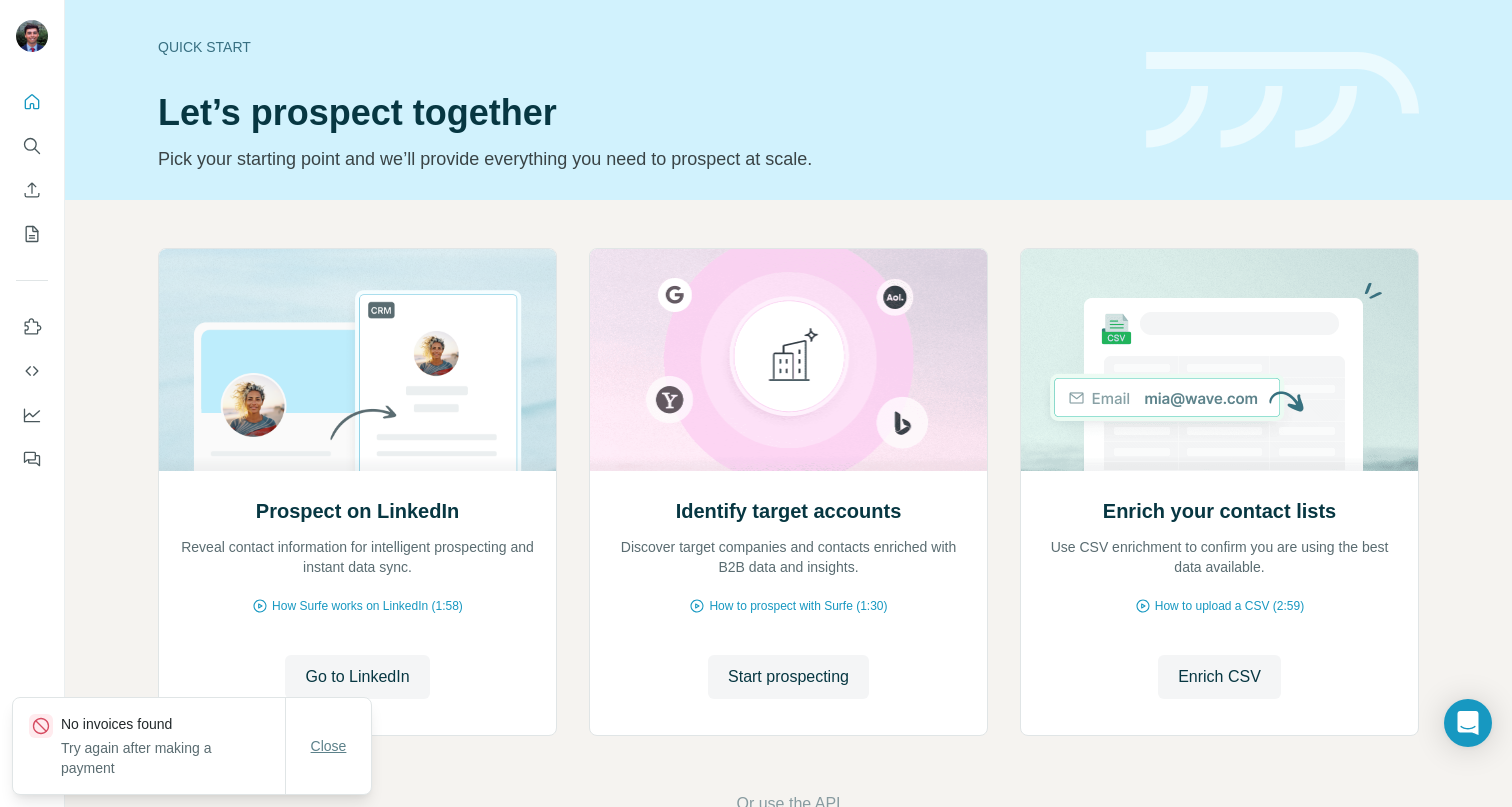 click on "Close" at bounding box center [329, 746] 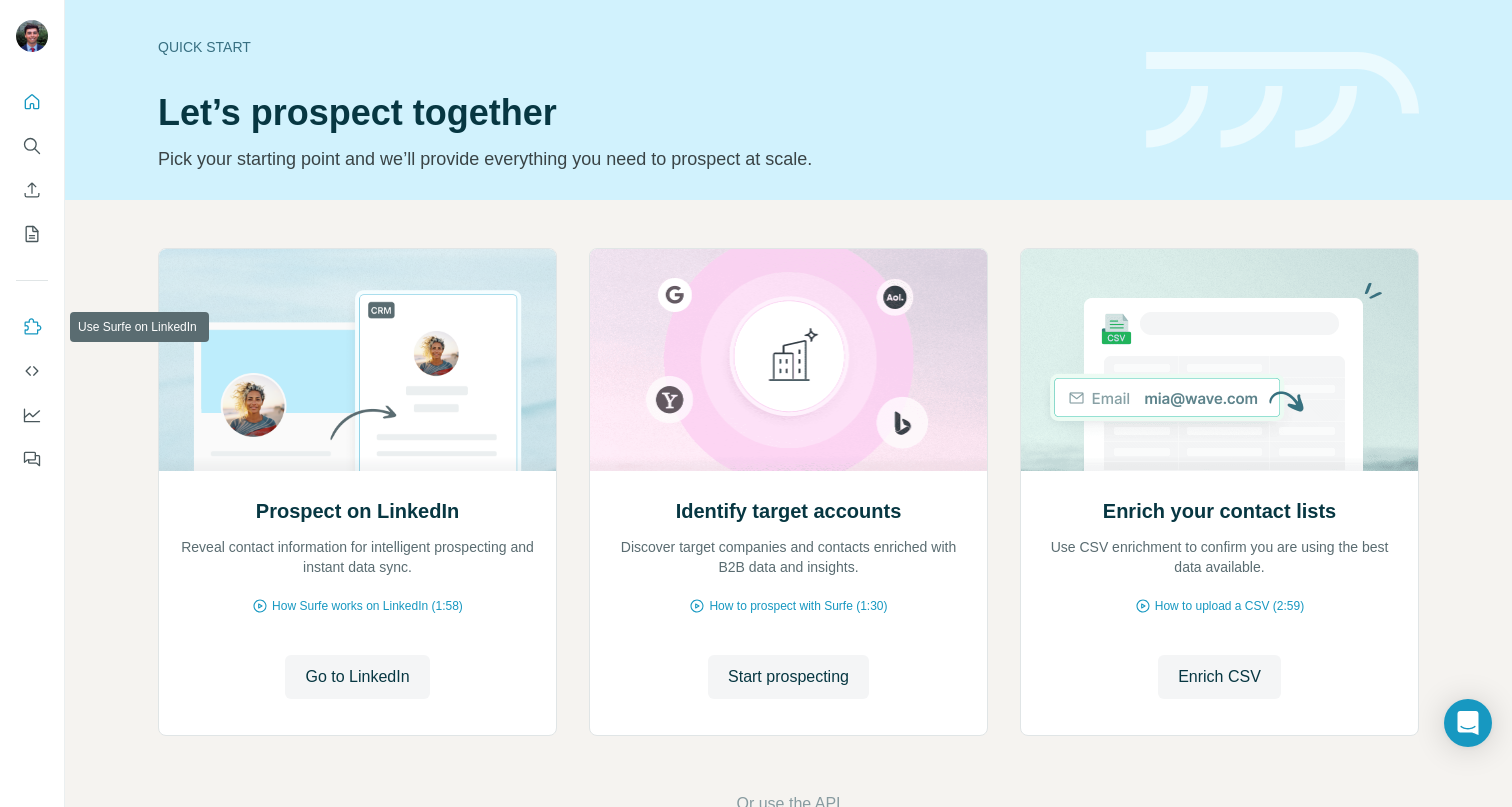click 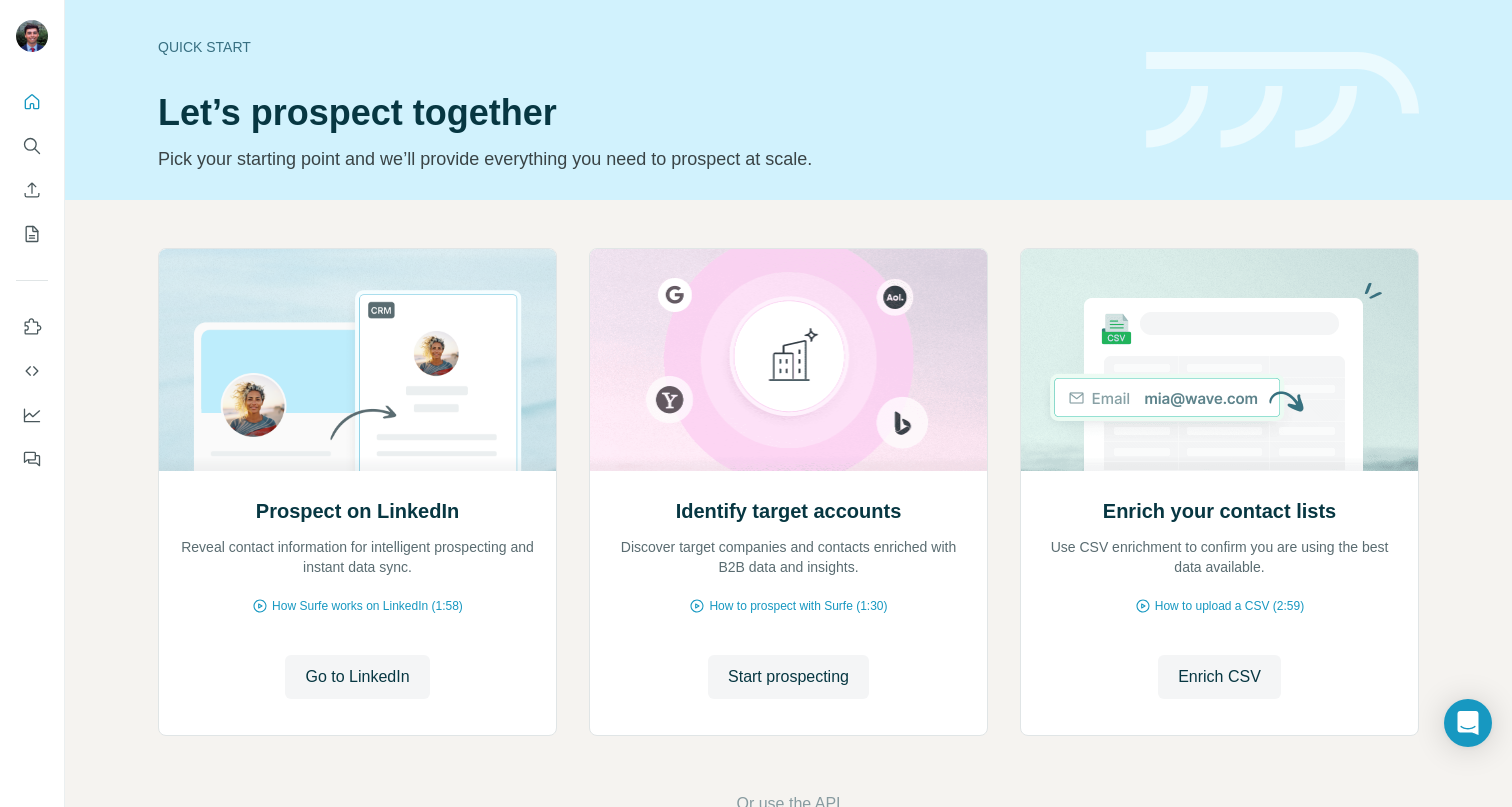 scroll, scrollTop: 57, scrollLeft: 0, axis: vertical 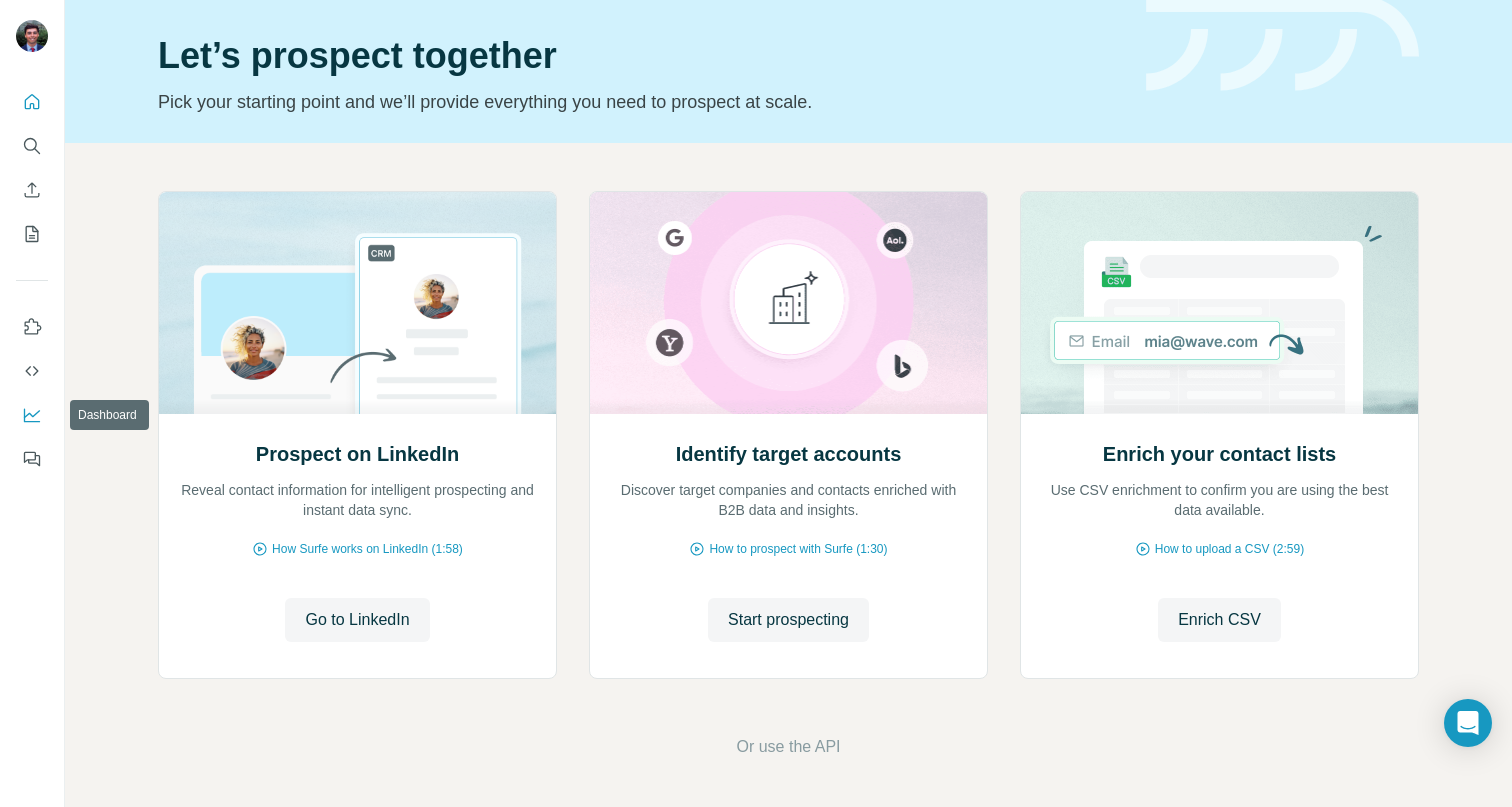 click at bounding box center [32, 415] 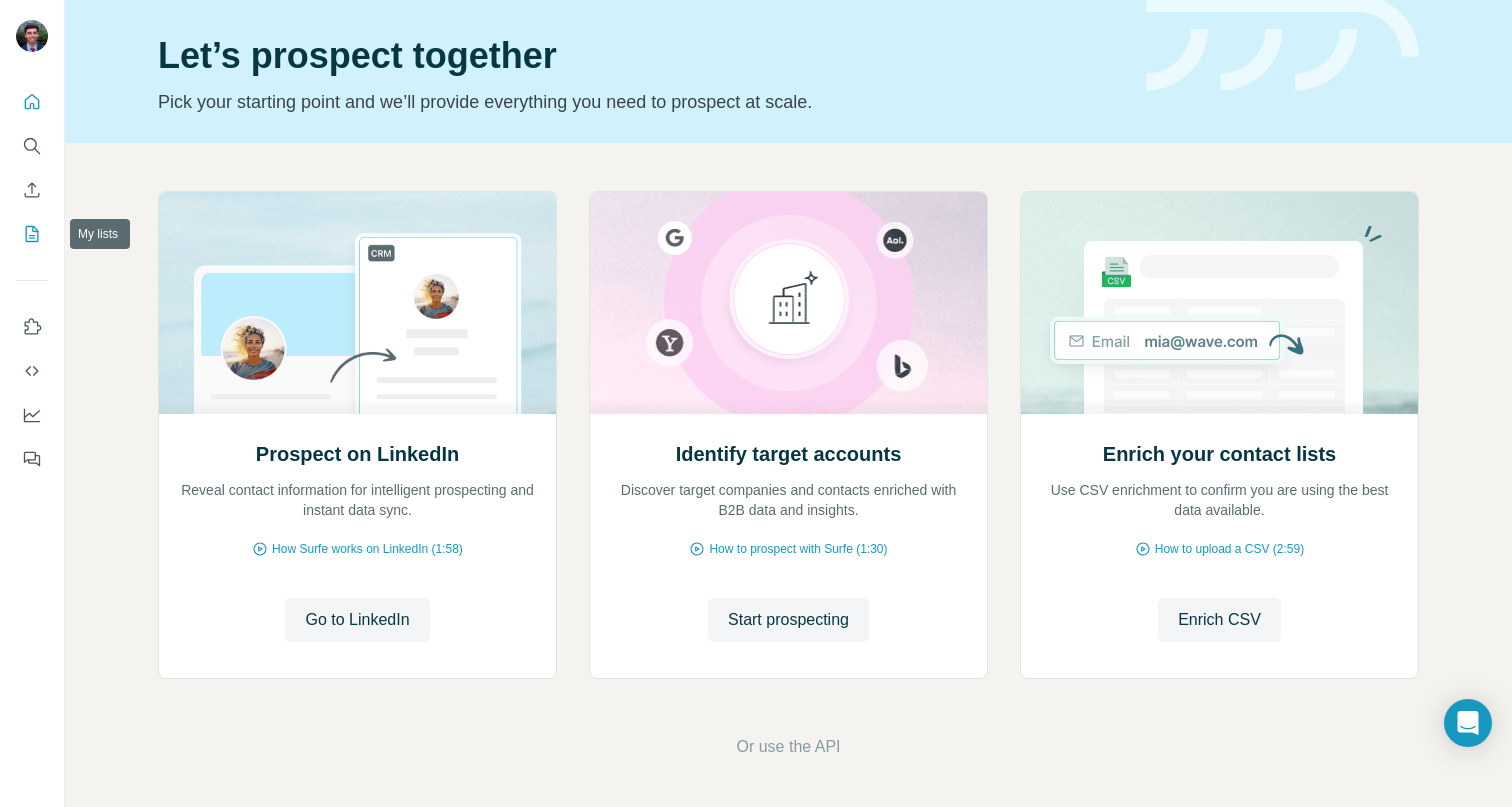 click 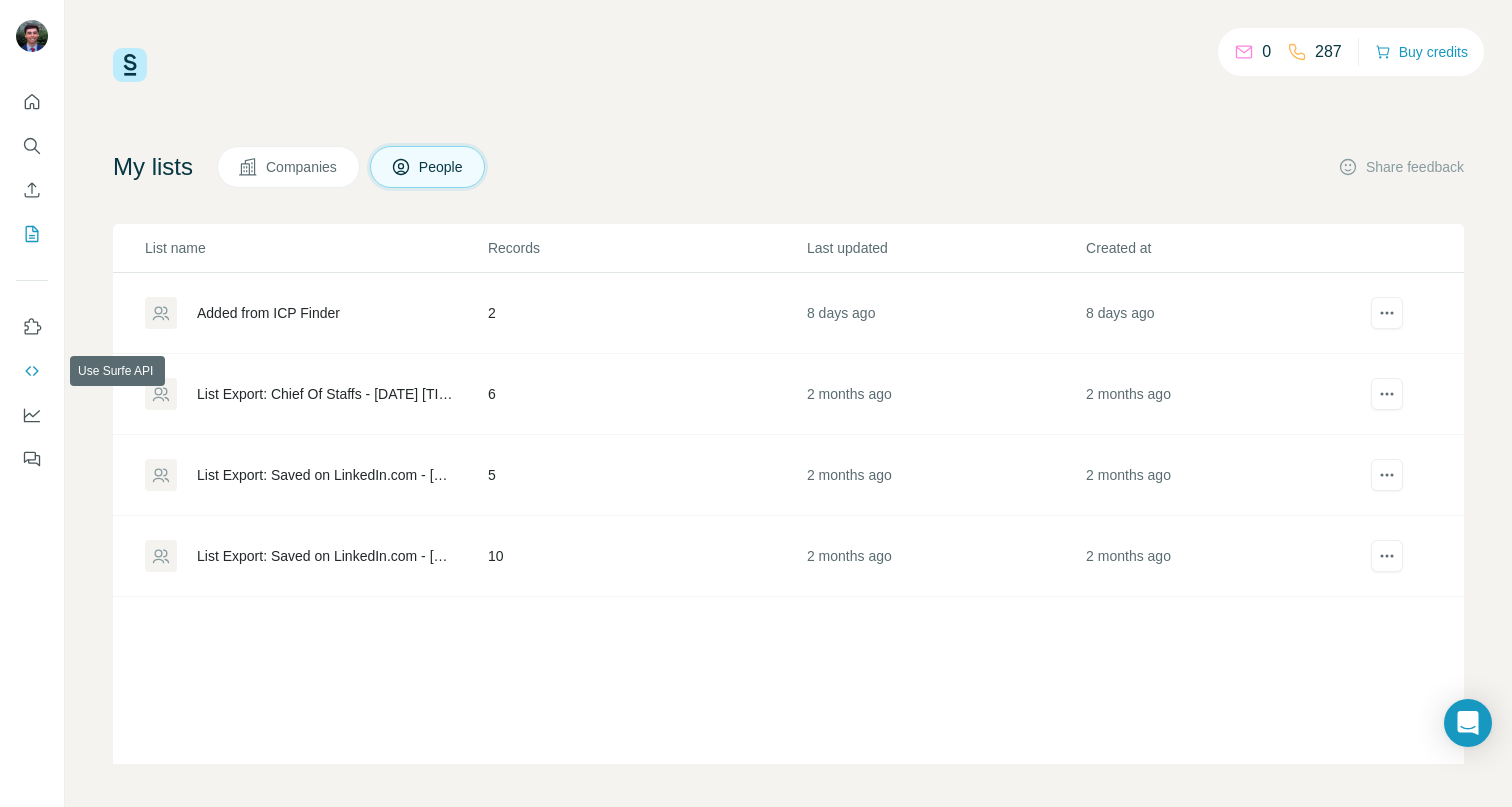 click 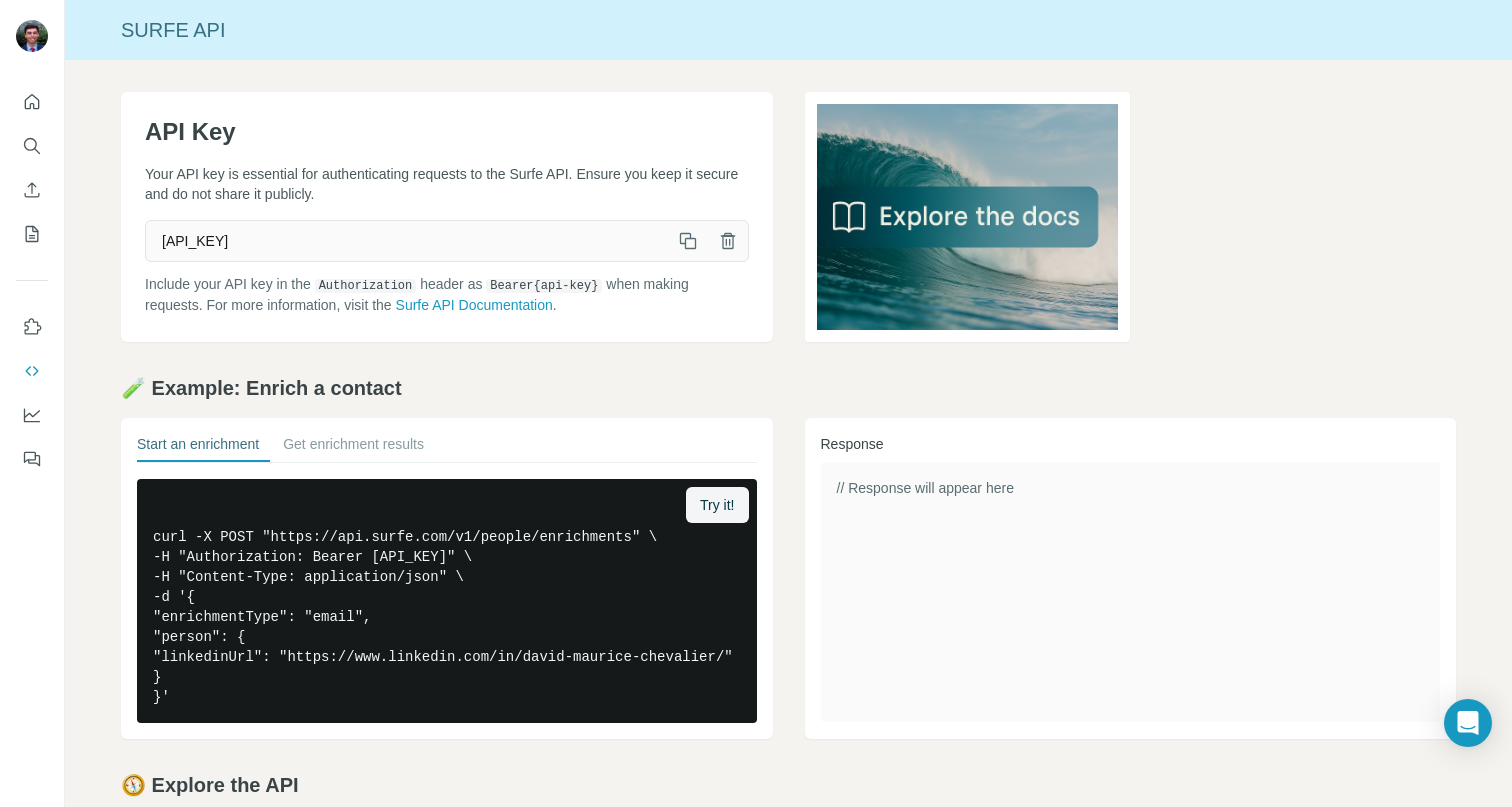 click on "[API_KEY]" at bounding box center [407, 241] 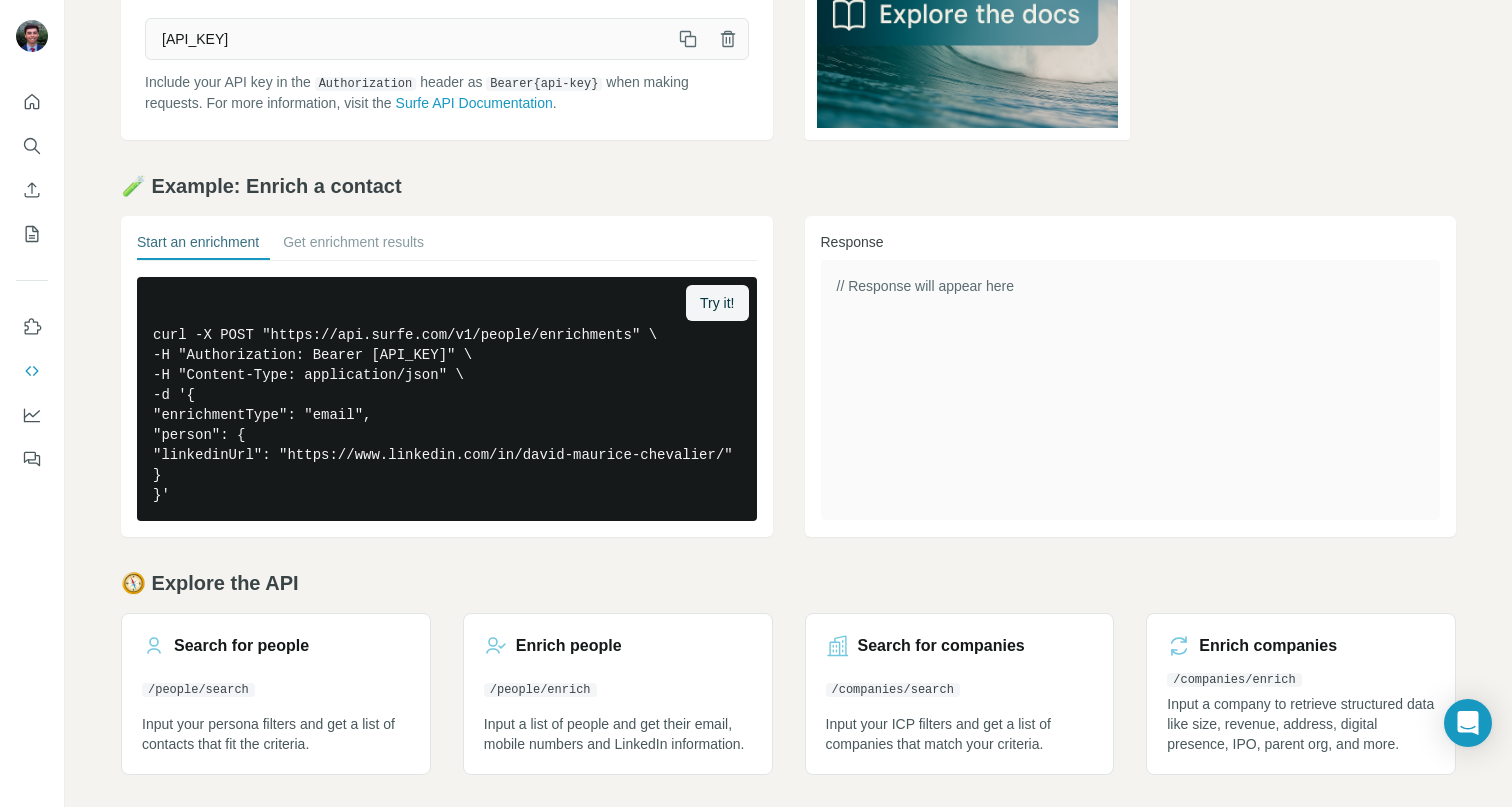 scroll, scrollTop: 0, scrollLeft: 0, axis: both 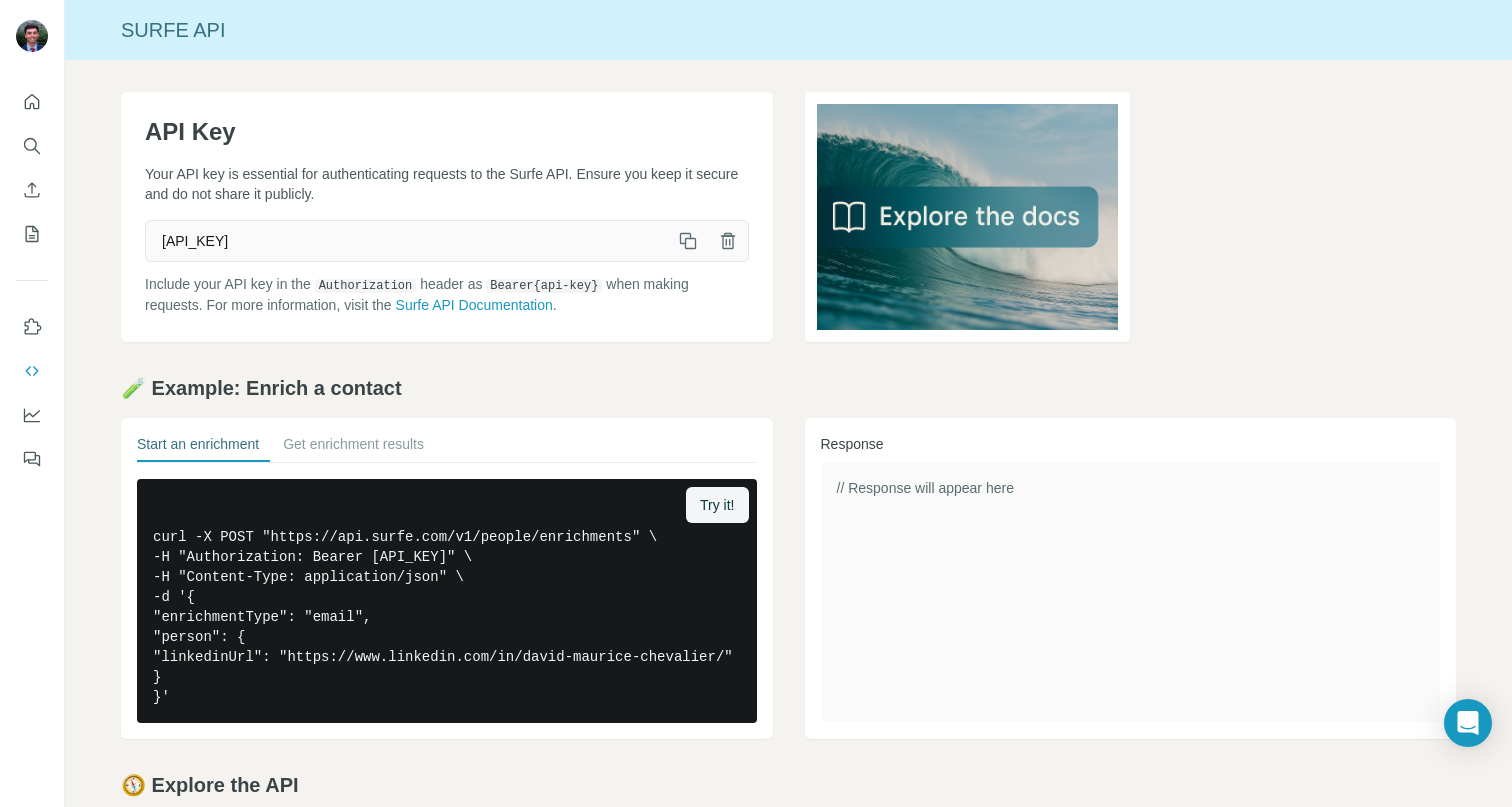 click 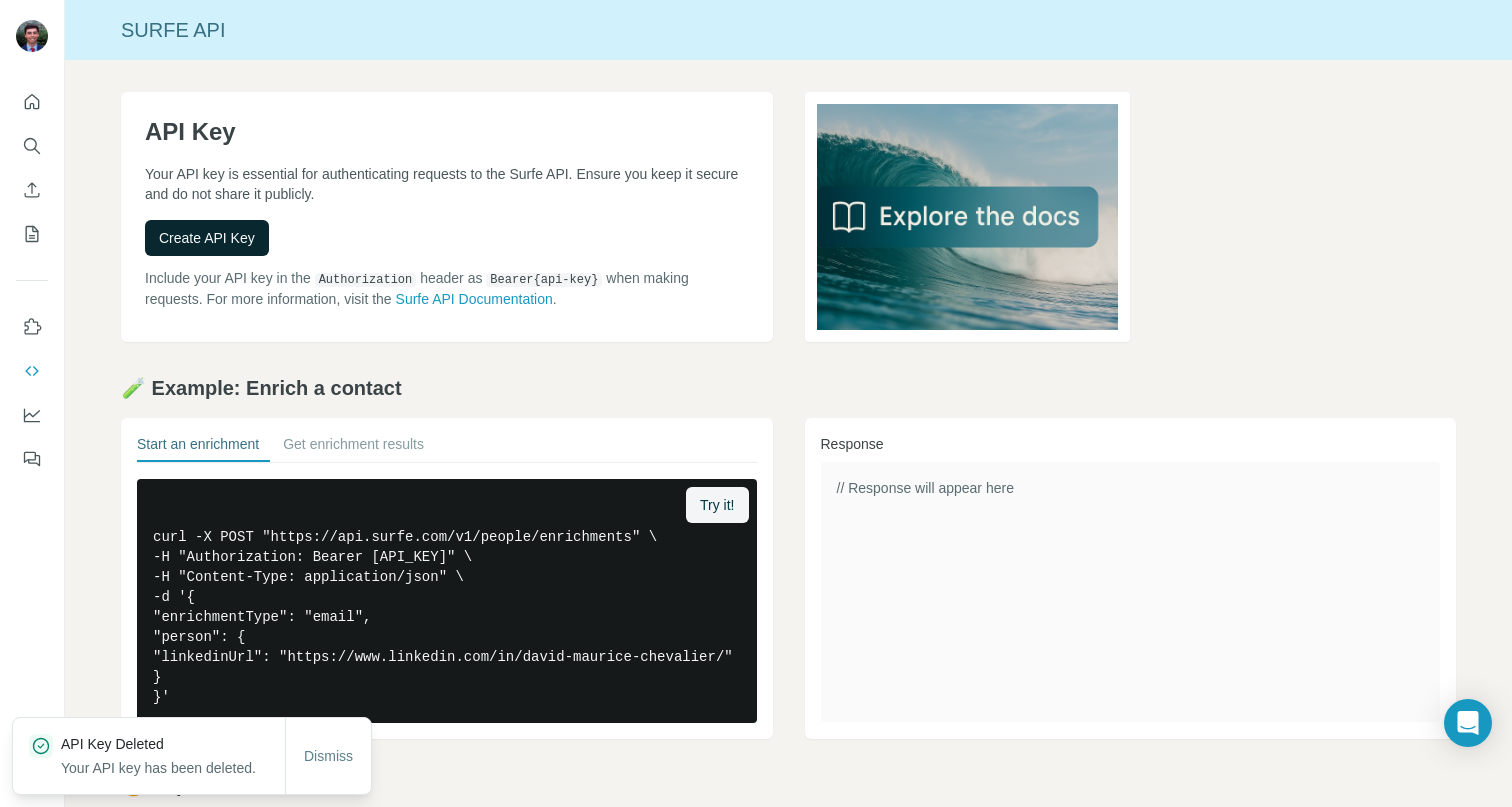 click on "Create API Key" at bounding box center (207, 238) 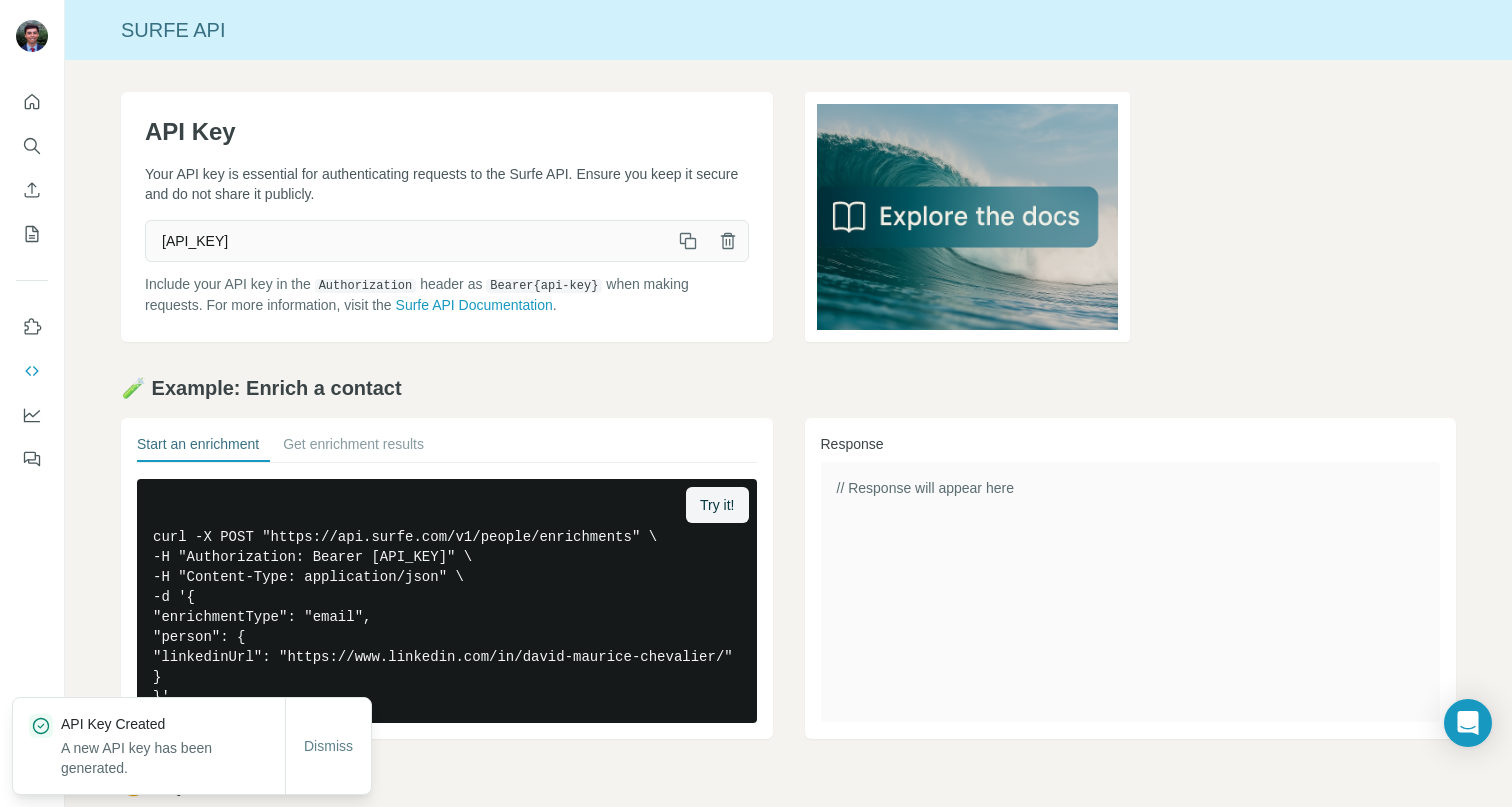 click on "[API_KEY]" at bounding box center [407, 241] 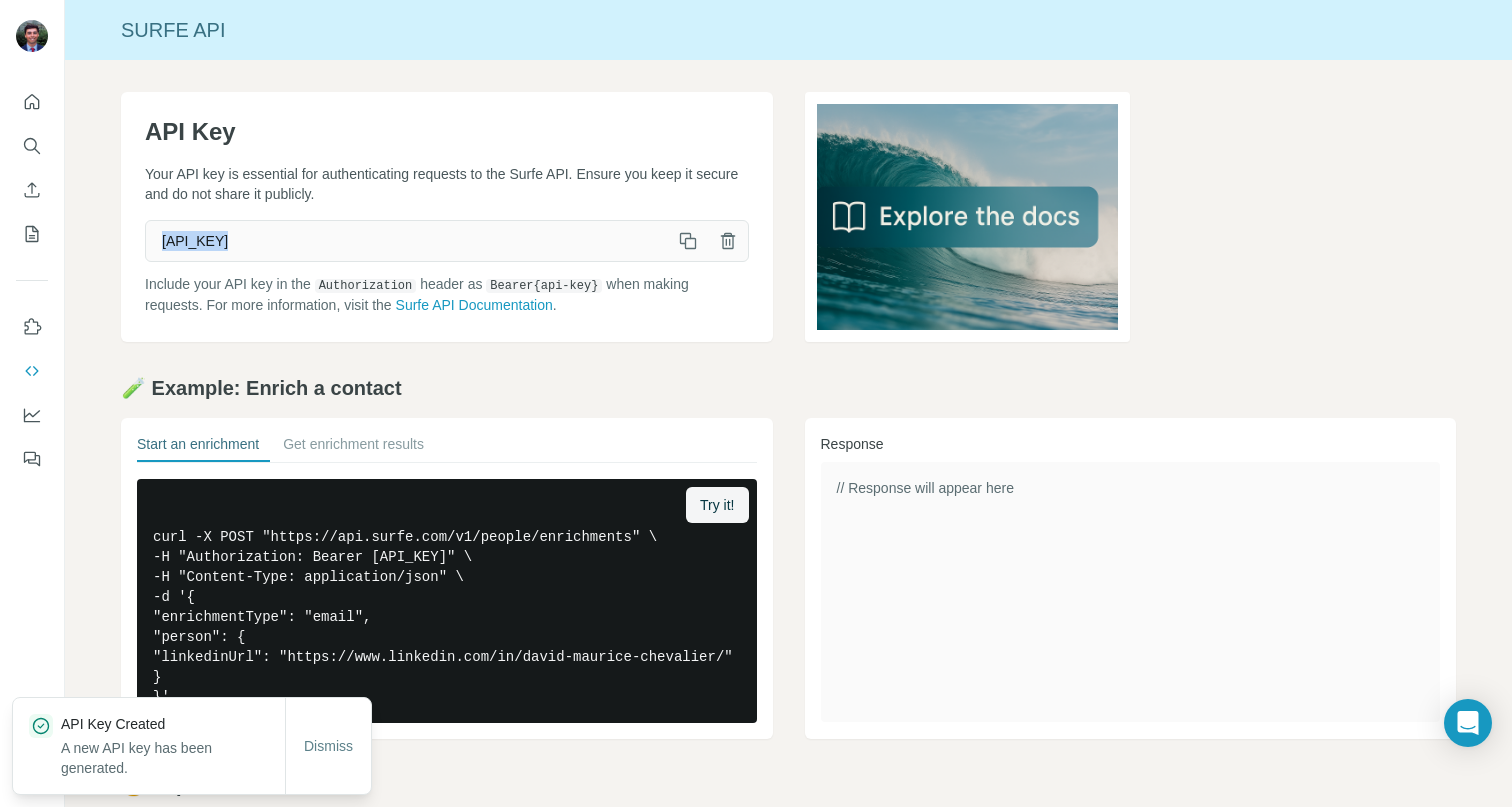 click on "[API_KEY]" at bounding box center [407, 241] 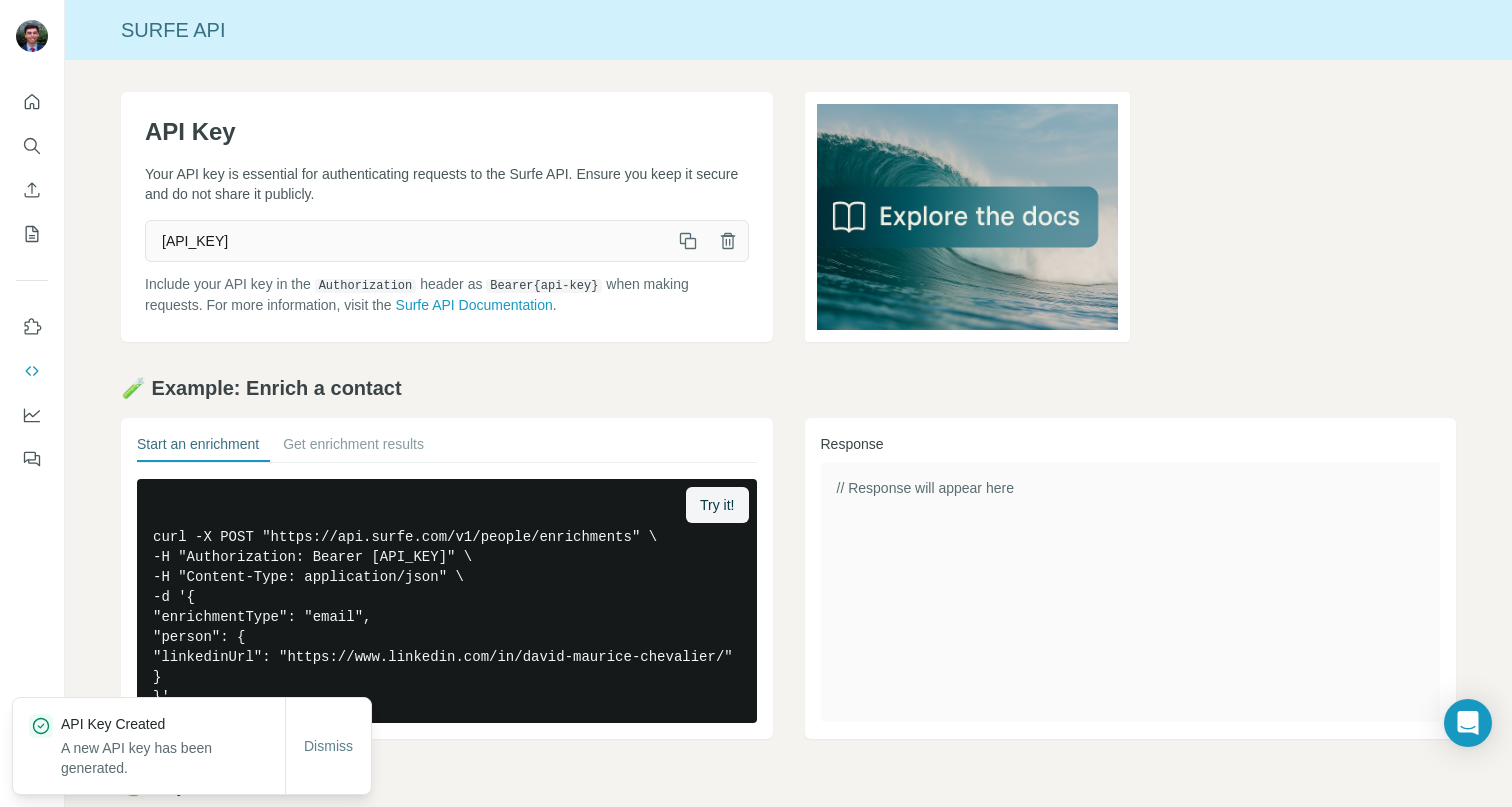 click on "[API_KEY]" at bounding box center (407, 241) 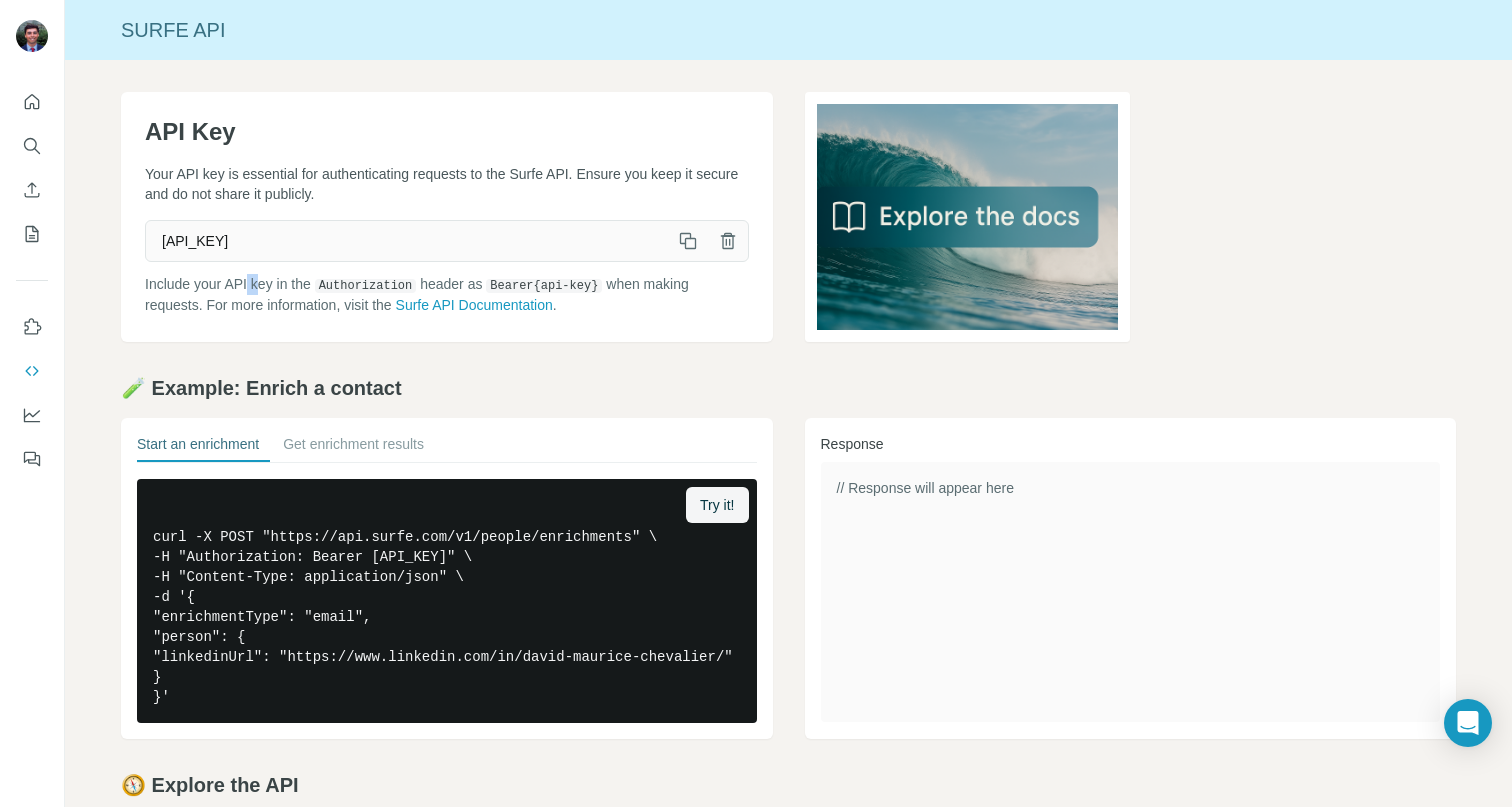 click on "Include your API key in the   Authorization   header as   Bearer  {api-key}   when making requests. For more information, visit the   Surfe API Documentation ." at bounding box center (447, 294) 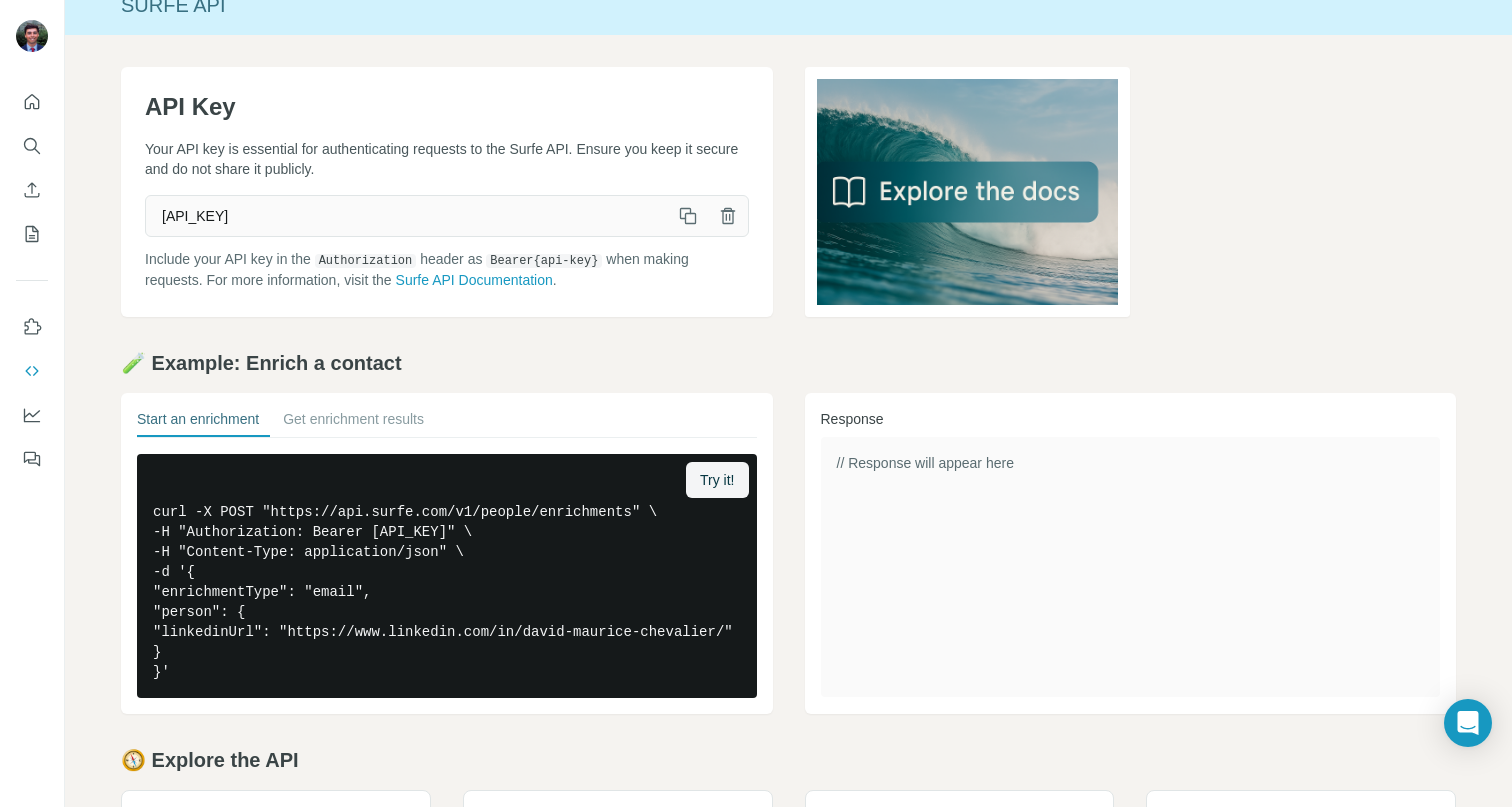 click on "[API_KEY]" at bounding box center [407, 216] 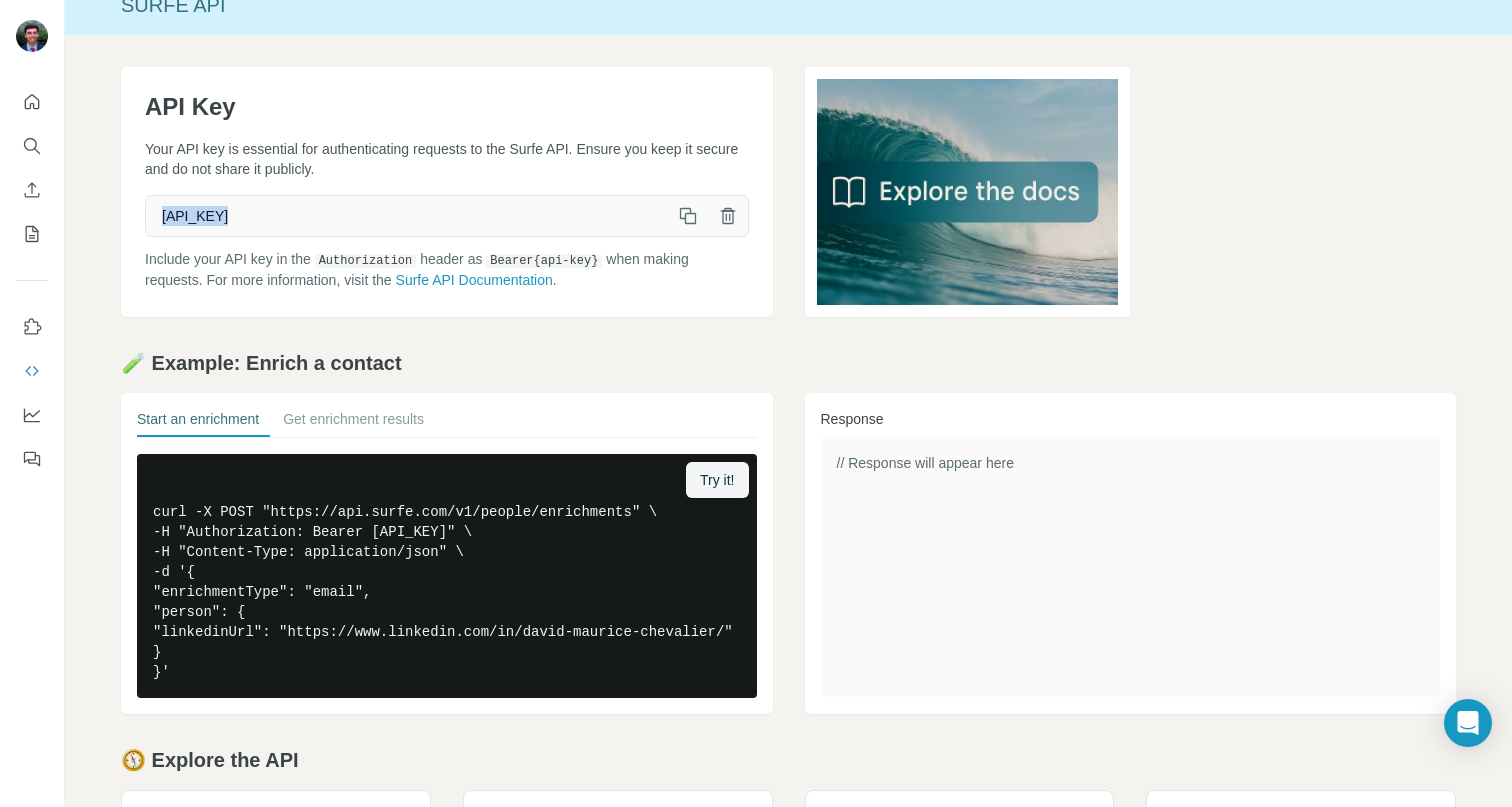click on "[API_KEY]" at bounding box center (407, 216) 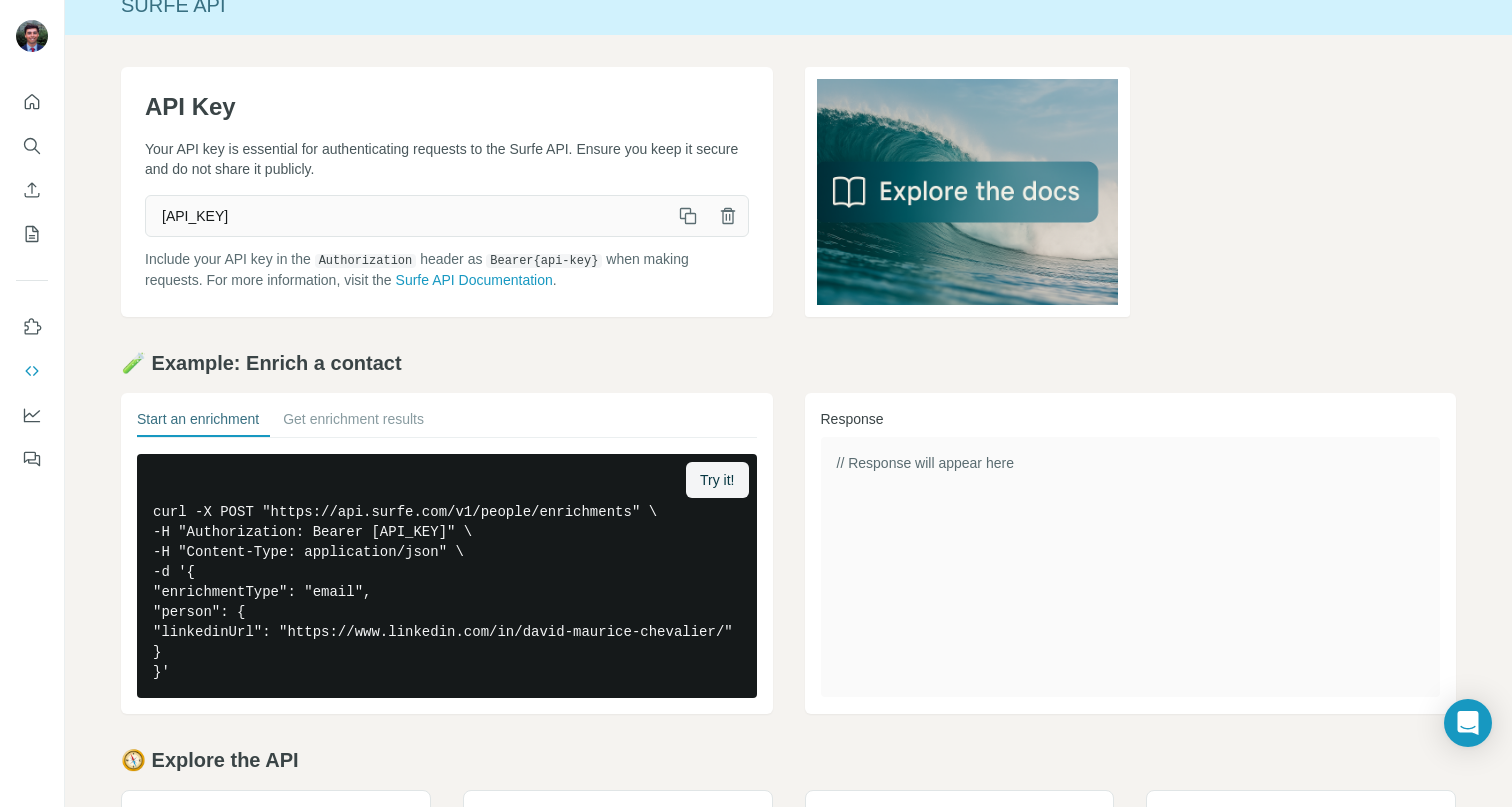 click on "[API_KEY]" at bounding box center (407, 216) 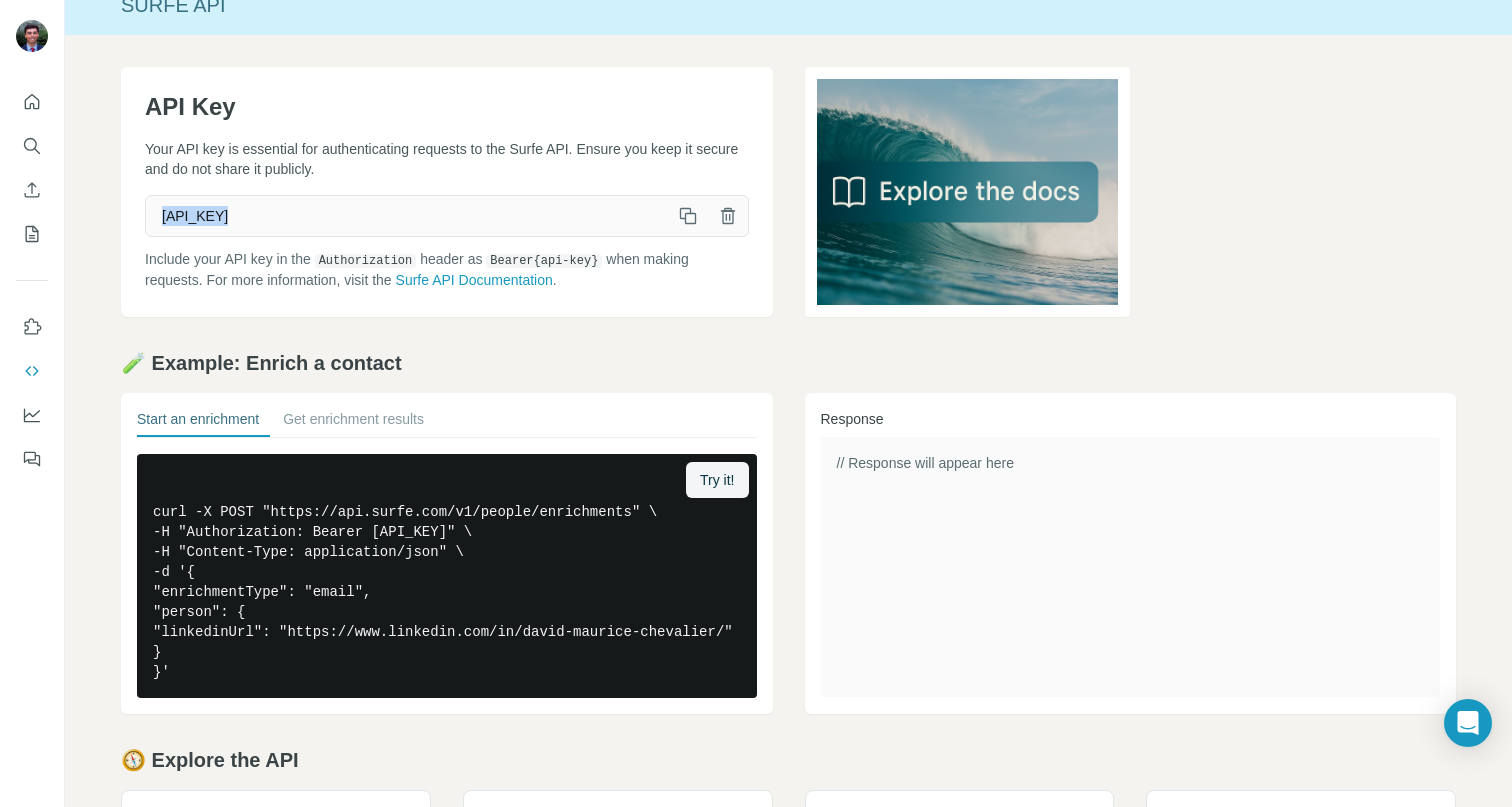 click on "[API_KEY]" at bounding box center [407, 216] 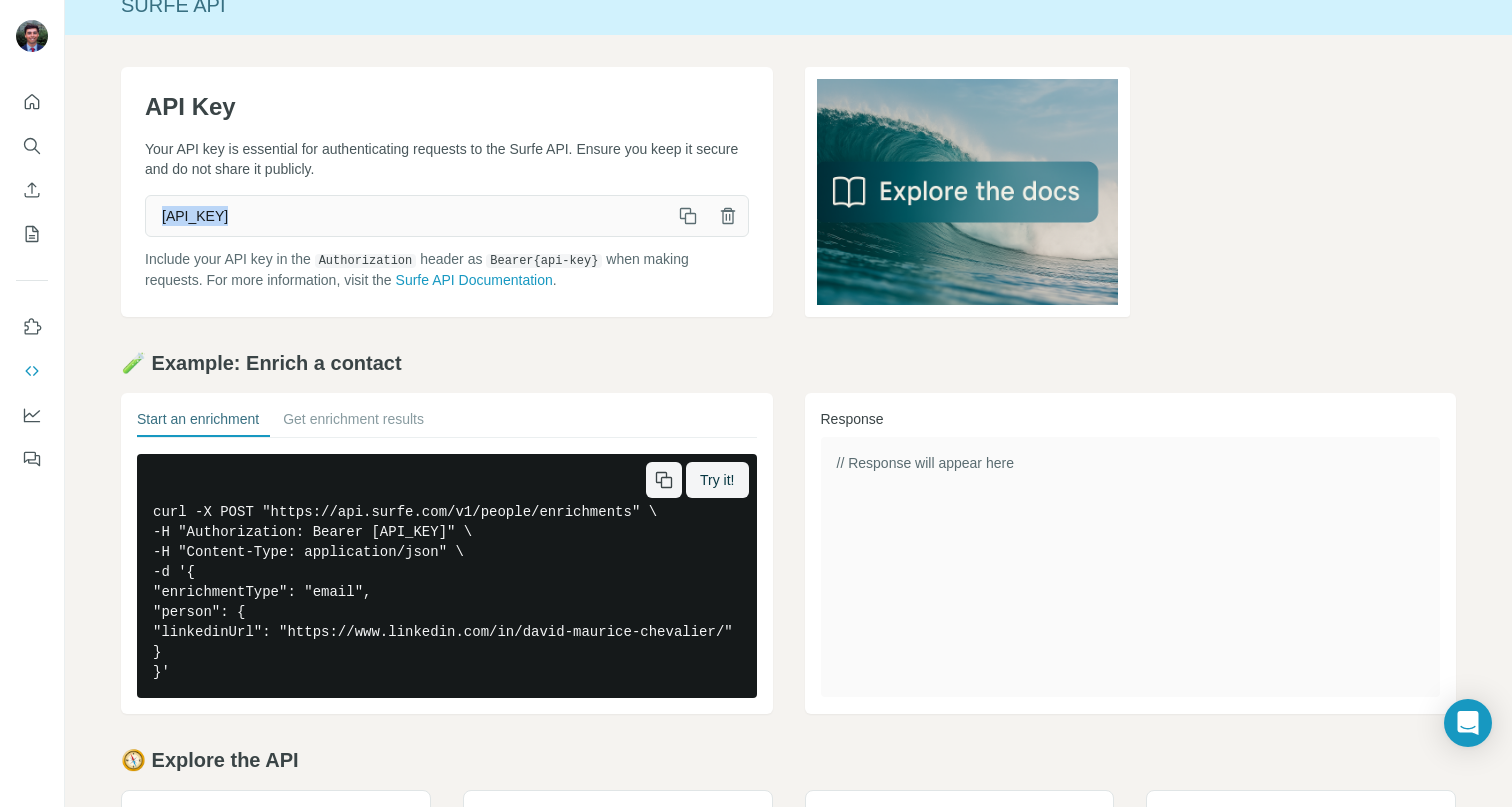scroll, scrollTop: 51, scrollLeft: 0, axis: vertical 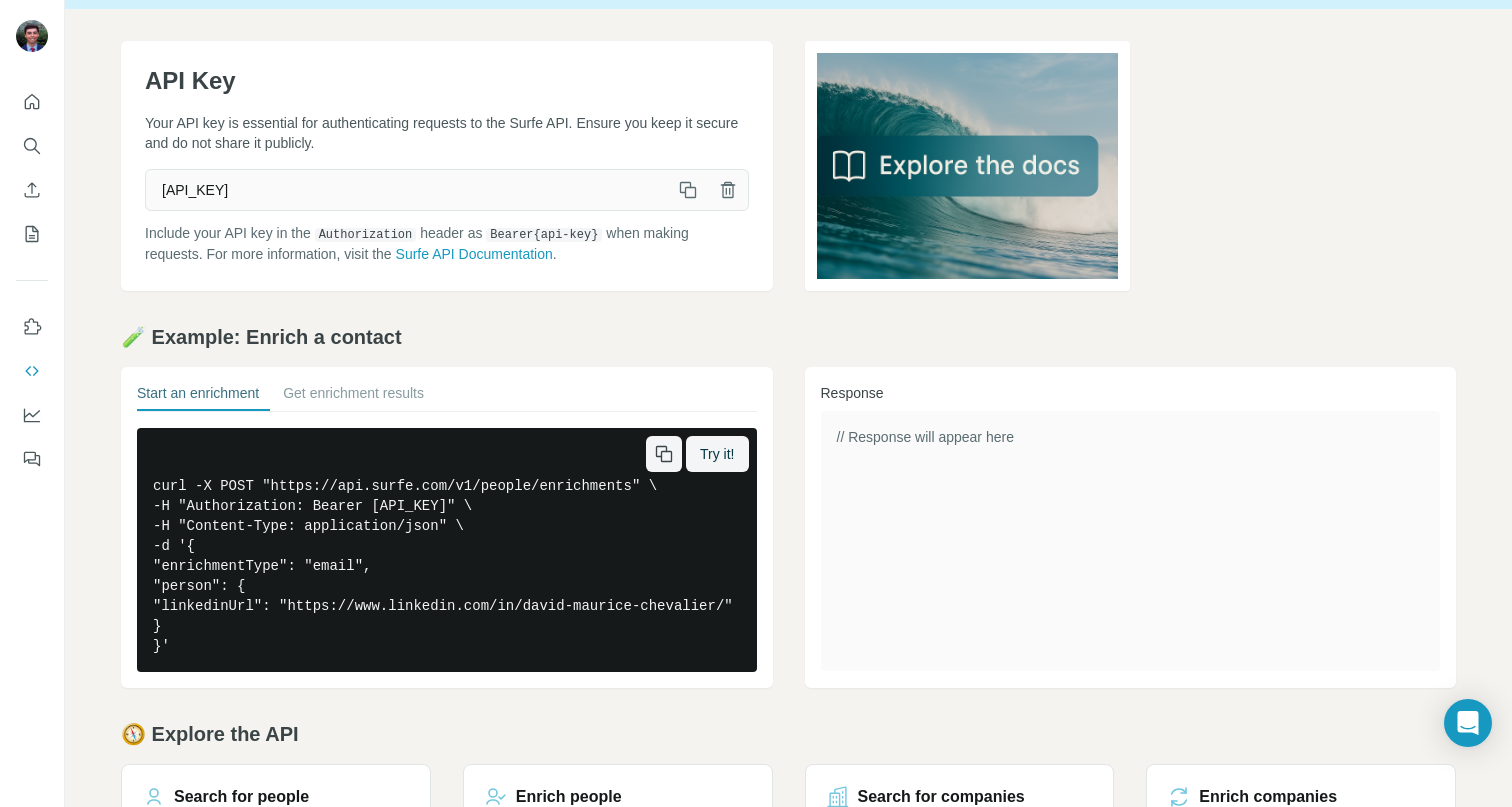 click on "curl -X POST "https://api.surfe.com/v1/people/enrichments" \     -H "Authorization: Bearer [API_KEY]" \     -H "Content-Type: application/json" \     -d '{       "enrichmentType": "email",       "person": {         "linkedinUrl": "https://www.linkedin.com/in/[NAME]/"       }     }'" at bounding box center [447, 550] 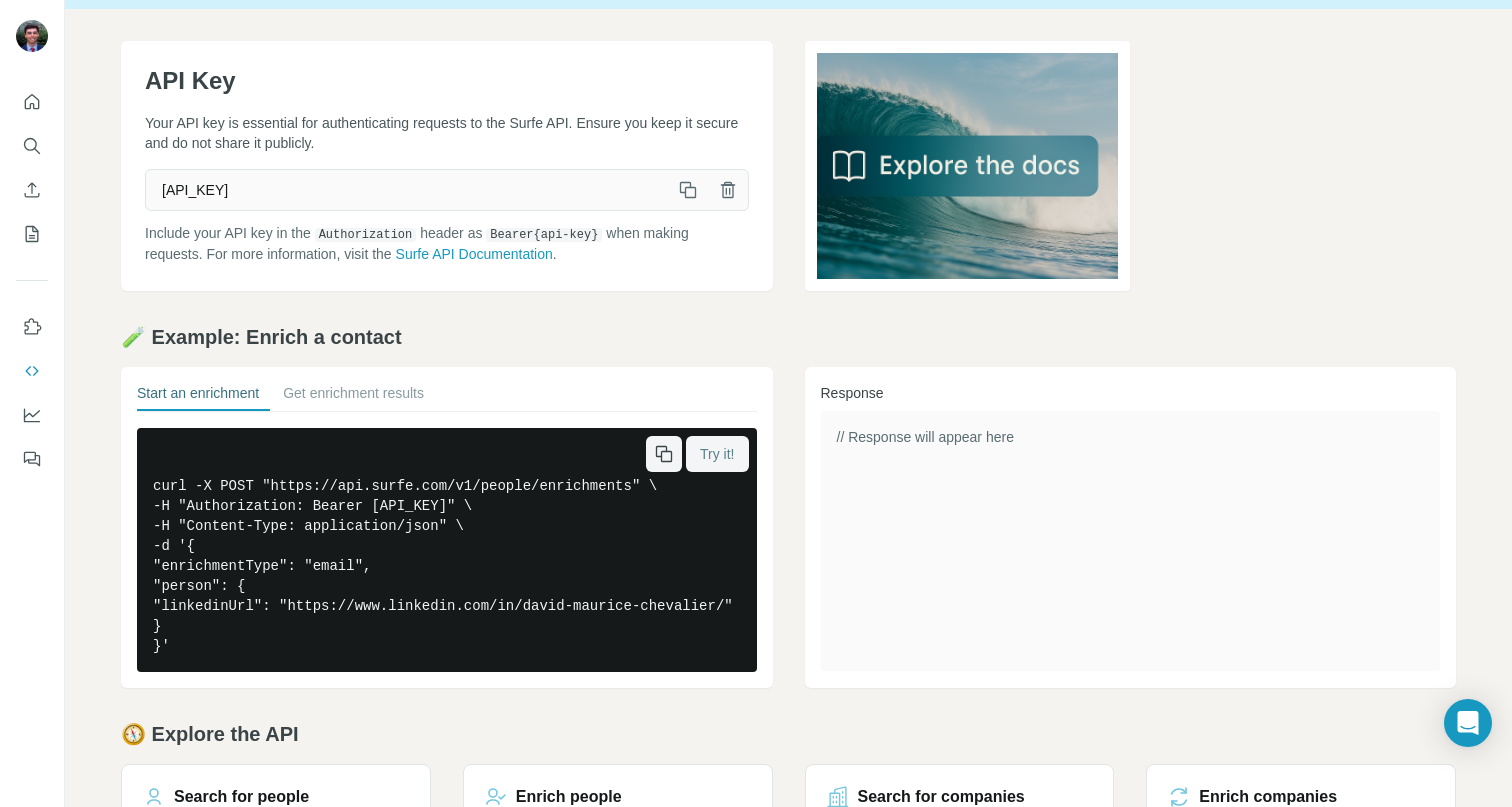 click on "Try it!" at bounding box center [717, 454] 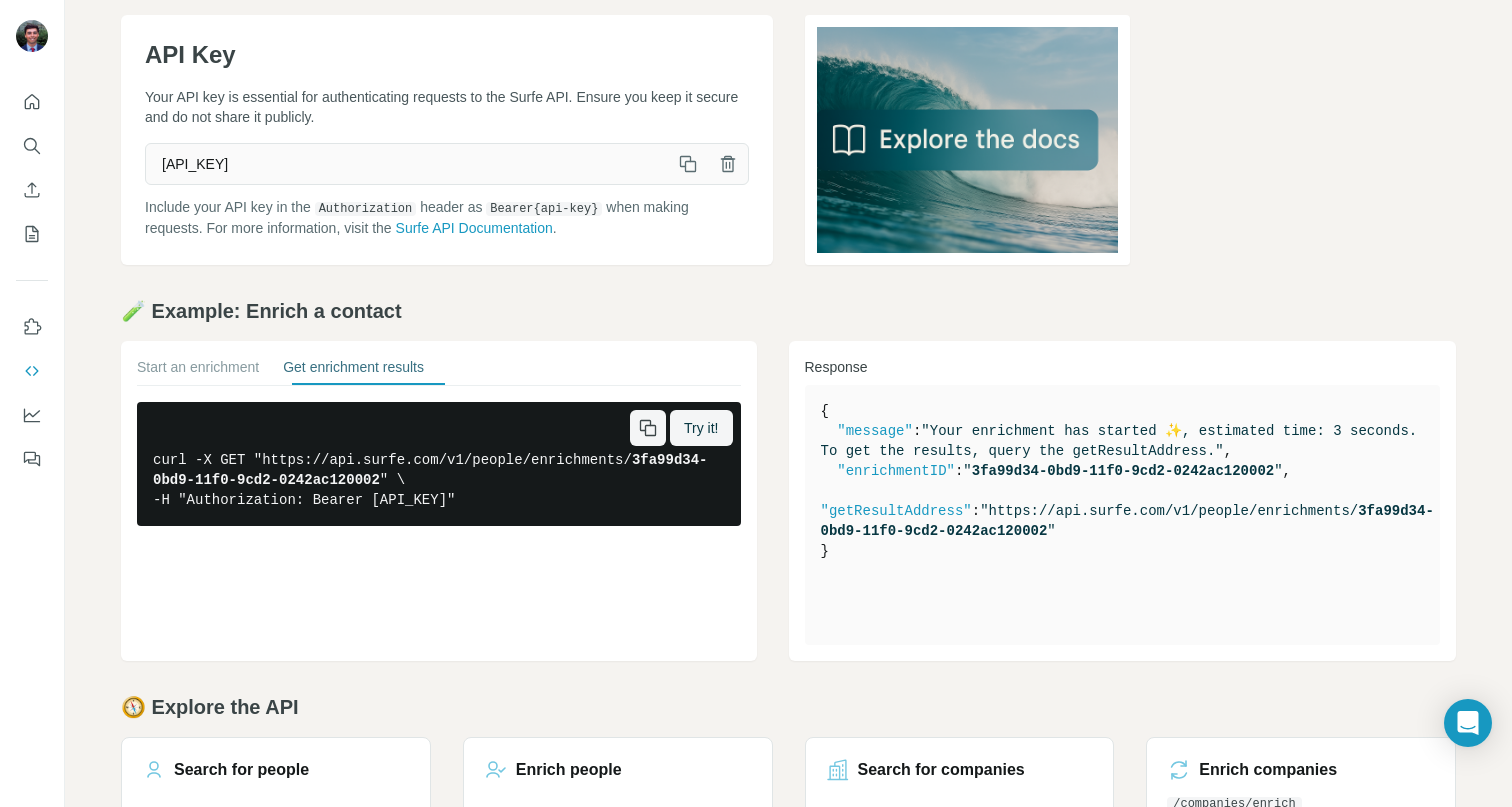 scroll, scrollTop: 143, scrollLeft: 0, axis: vertical 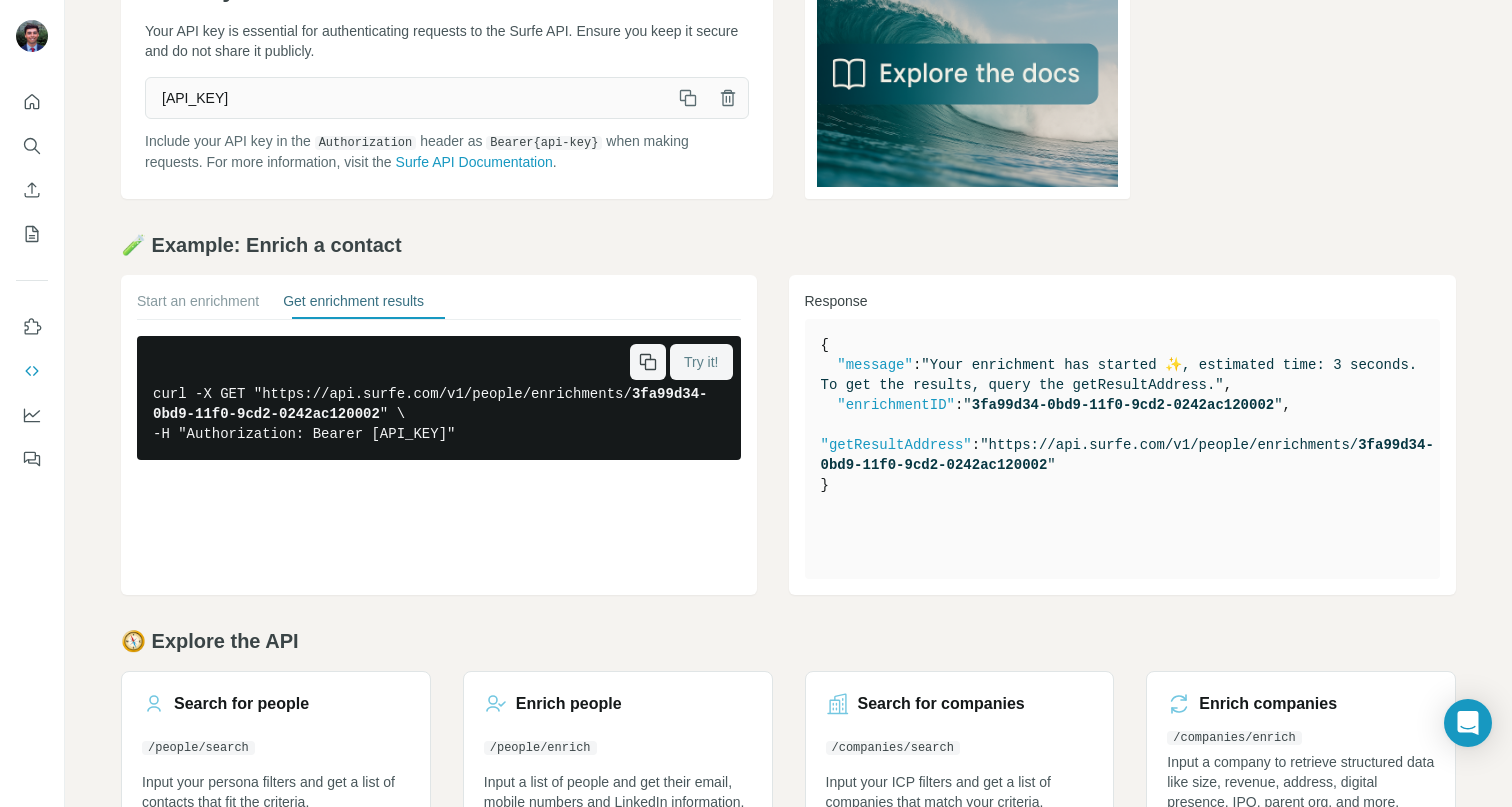 click on "Try it!" at bounding box center (701, 362) 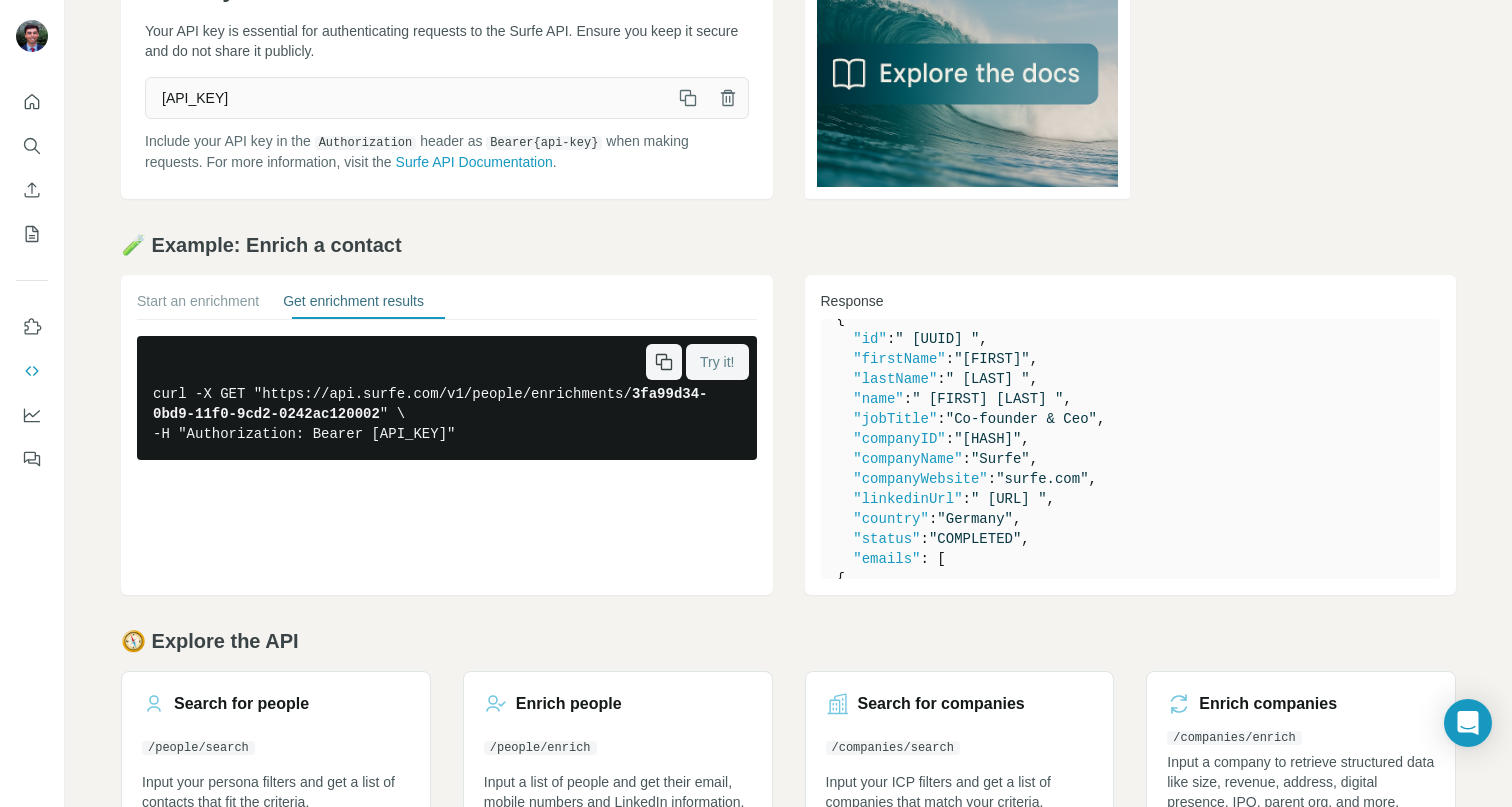 scroll, scrollTop: 97, scrollLeft: 0, axis: vertical 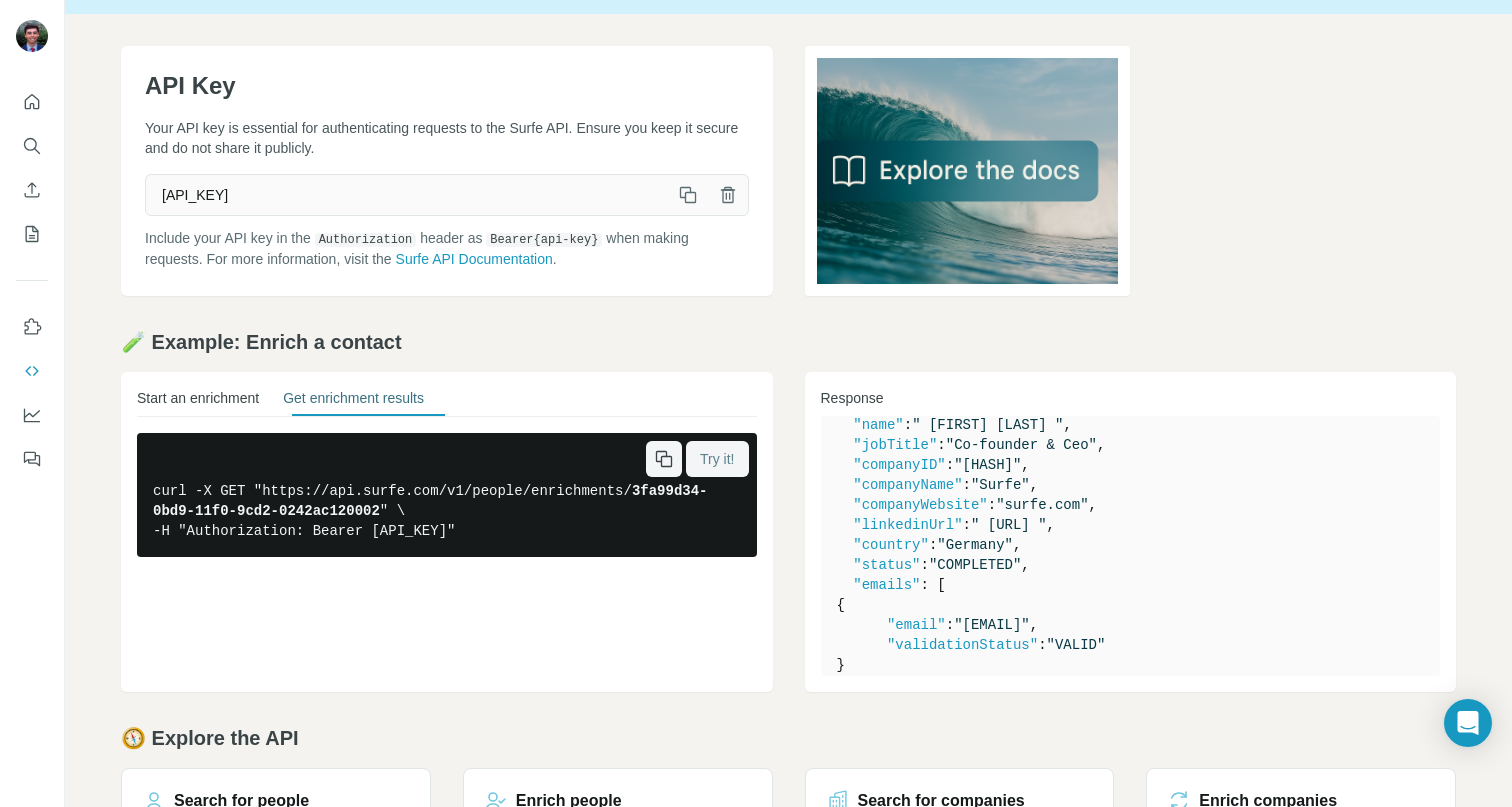 click on "Start an enrichment" at bounding box center (198, 402) 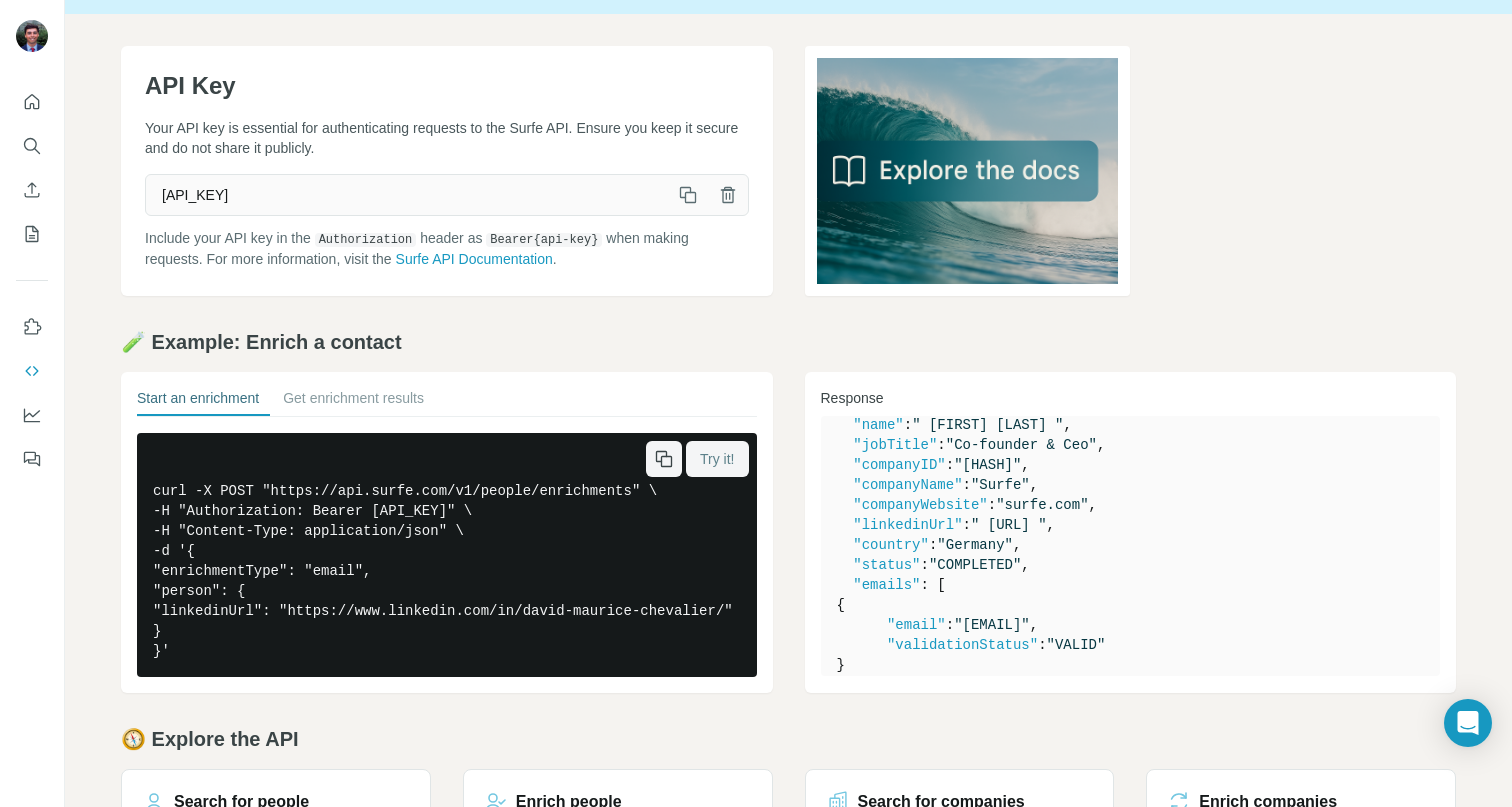 click at bounding box center (664, 459) 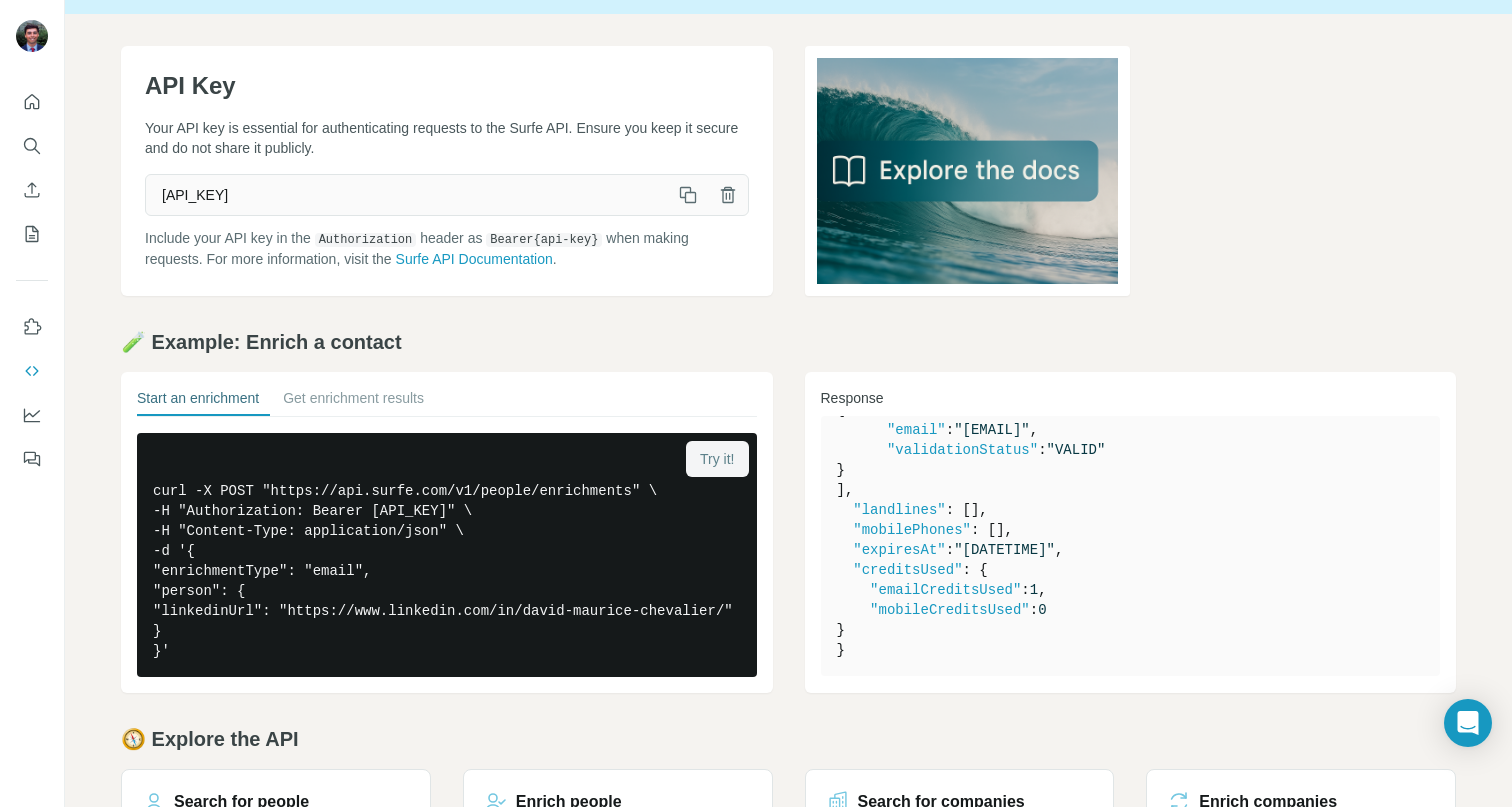 scroll, scrollTop: 0, scrollLeft: 0, axis: both 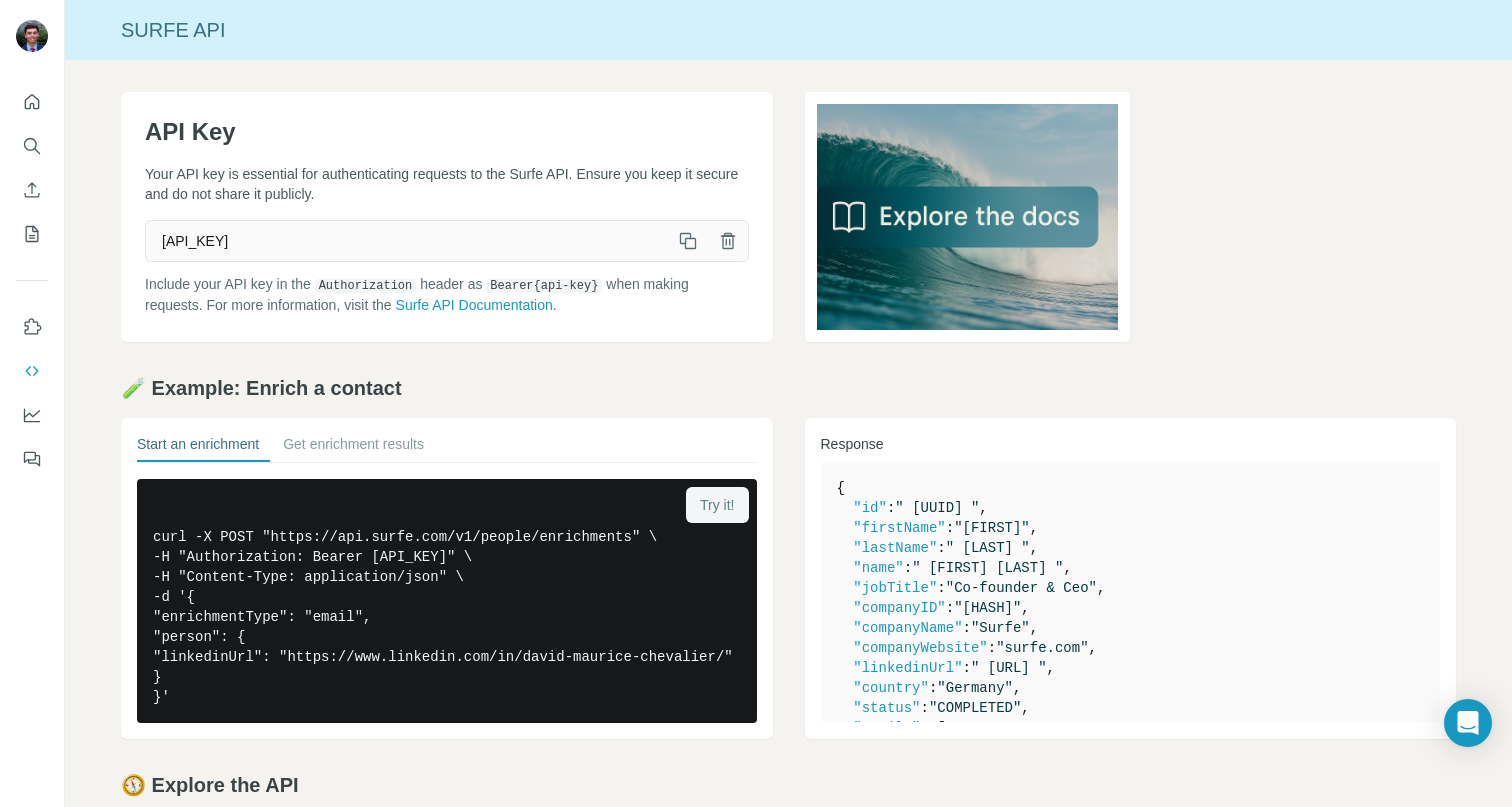 click 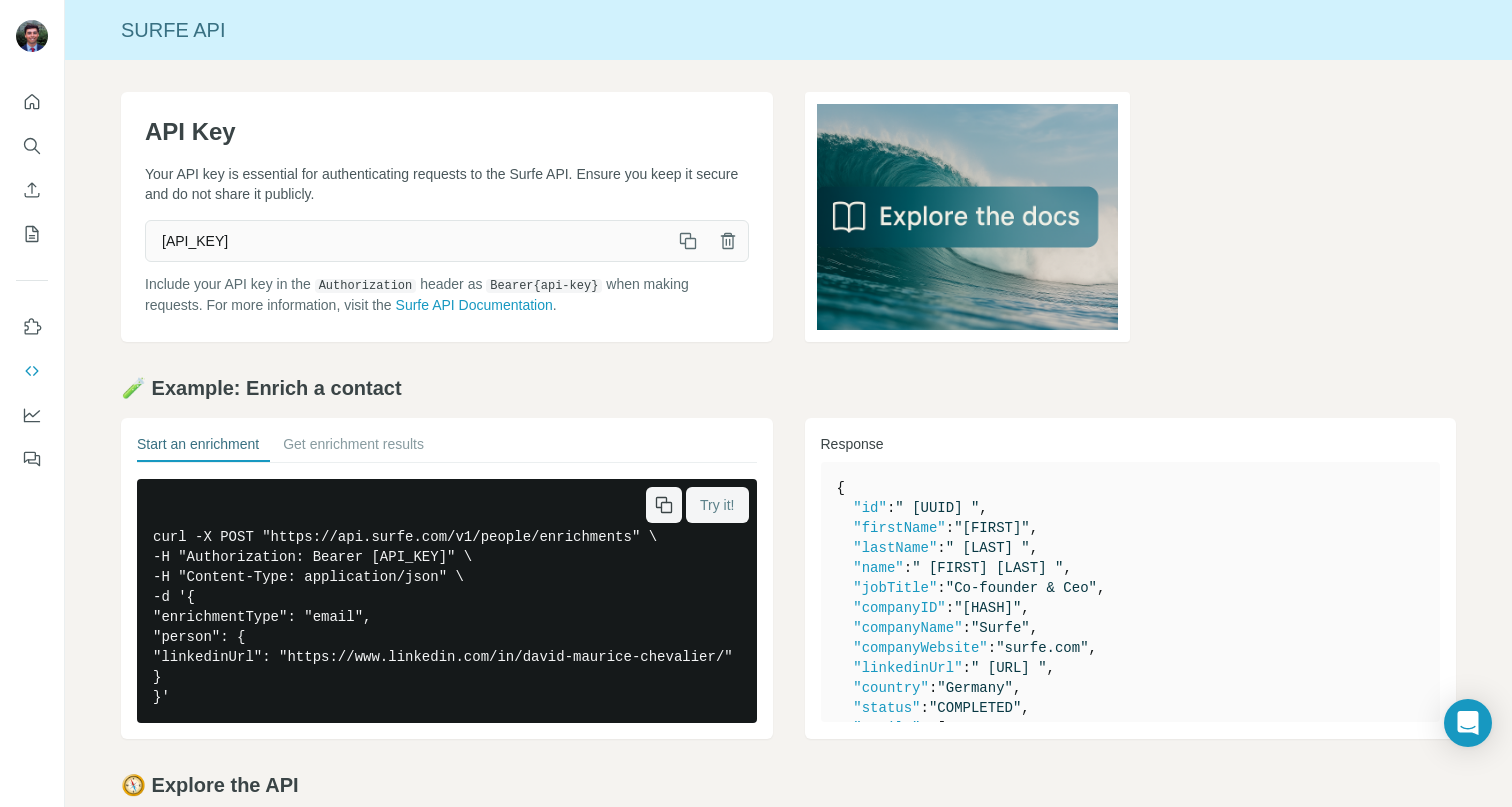 click 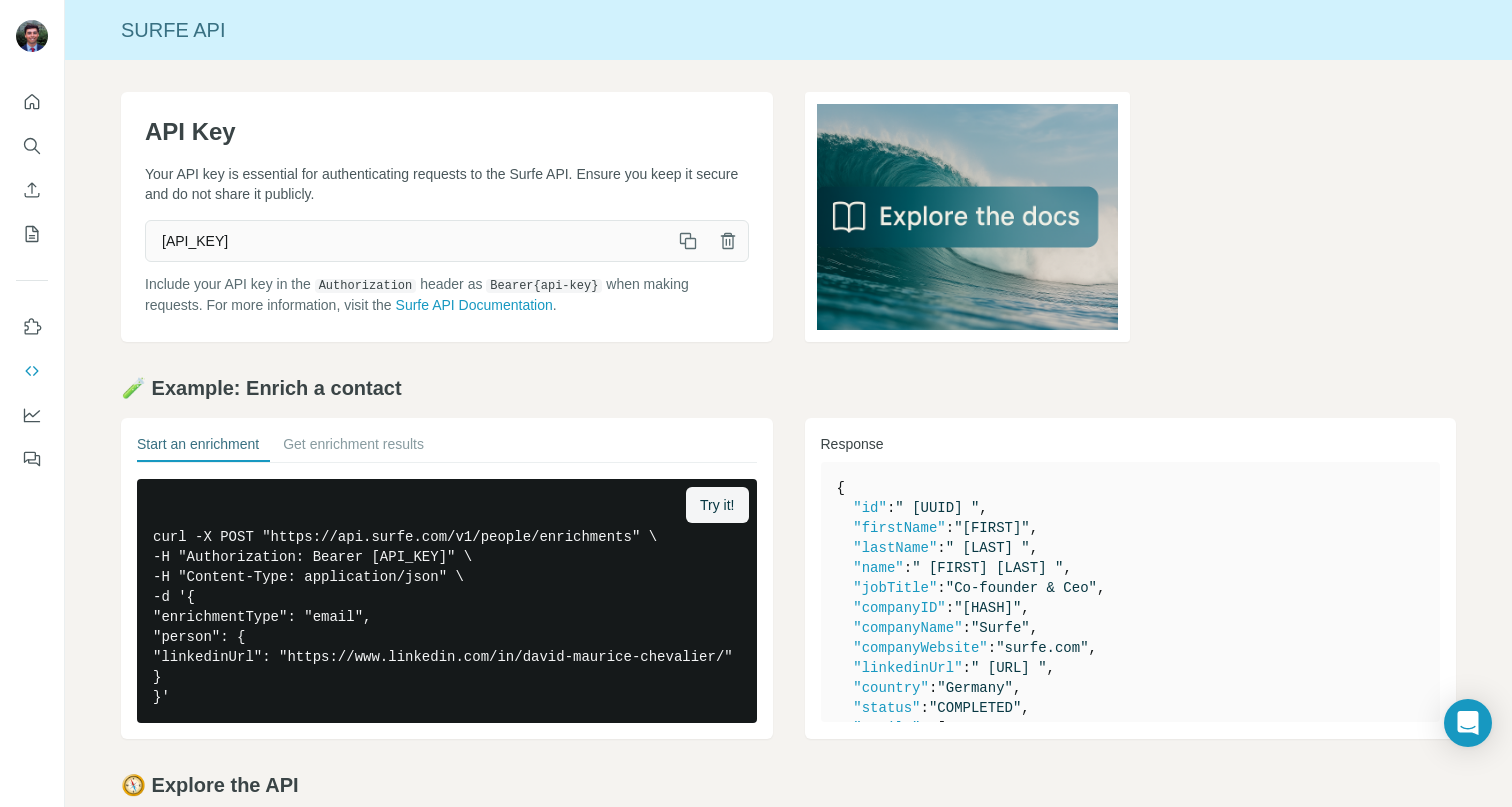 click on "Try it!" at bounding box center (717, 505) 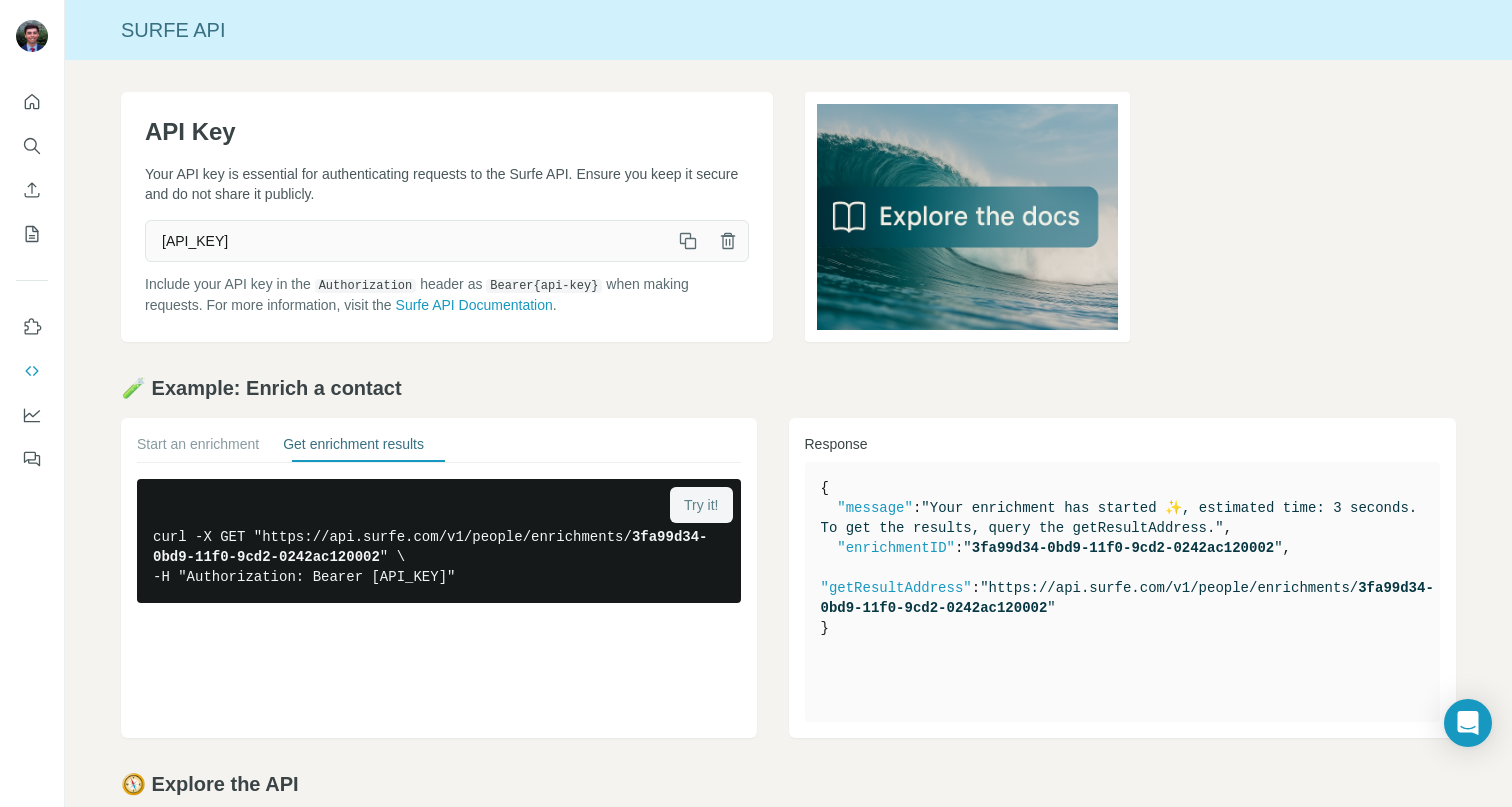 click on "Try it!" at bounding box center [701, 505] 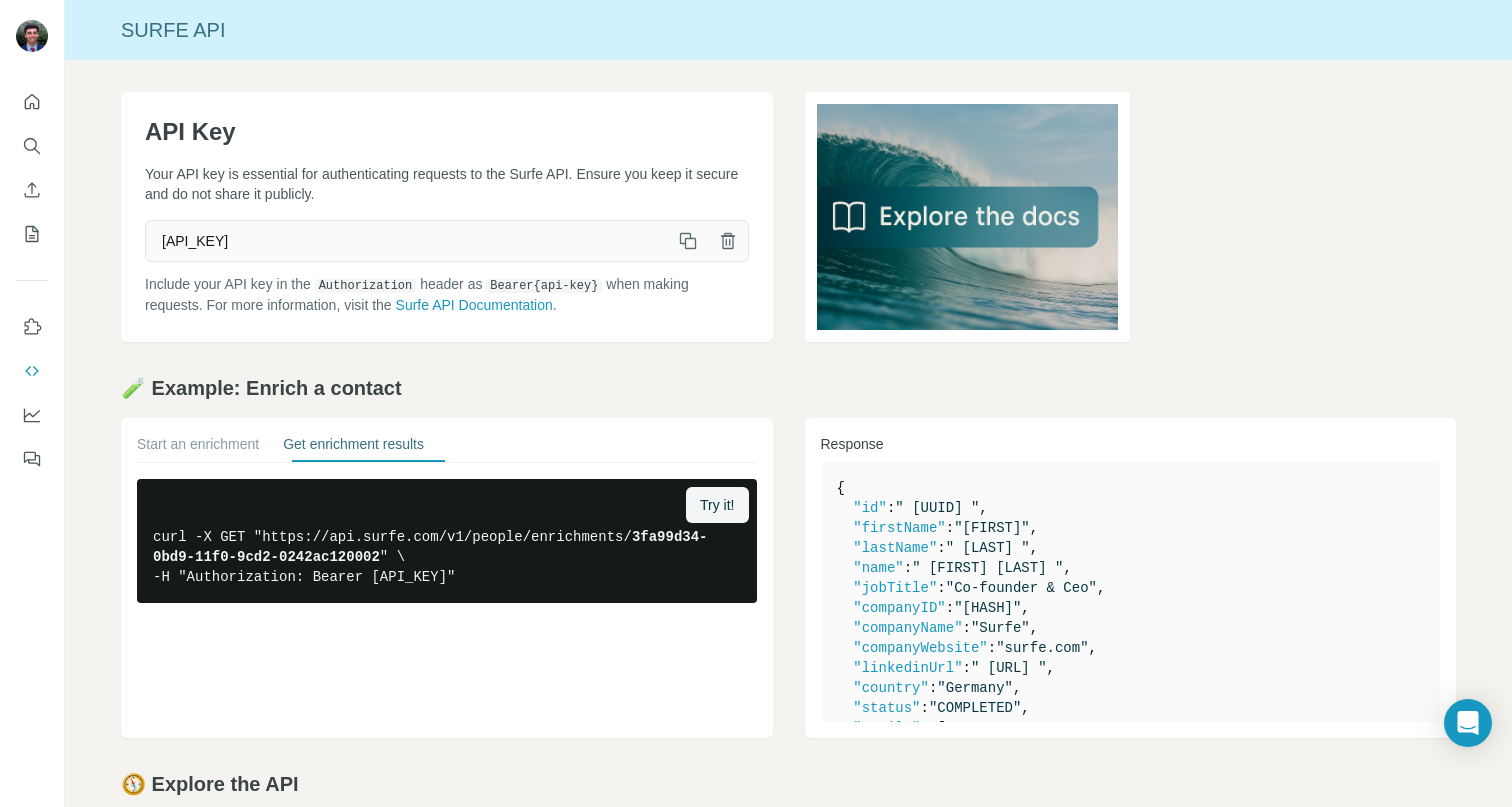 drag, startPoint x: 496, startPoint y: 591, endPoint x: 107, endPoint y: 545, distance: 391.71036 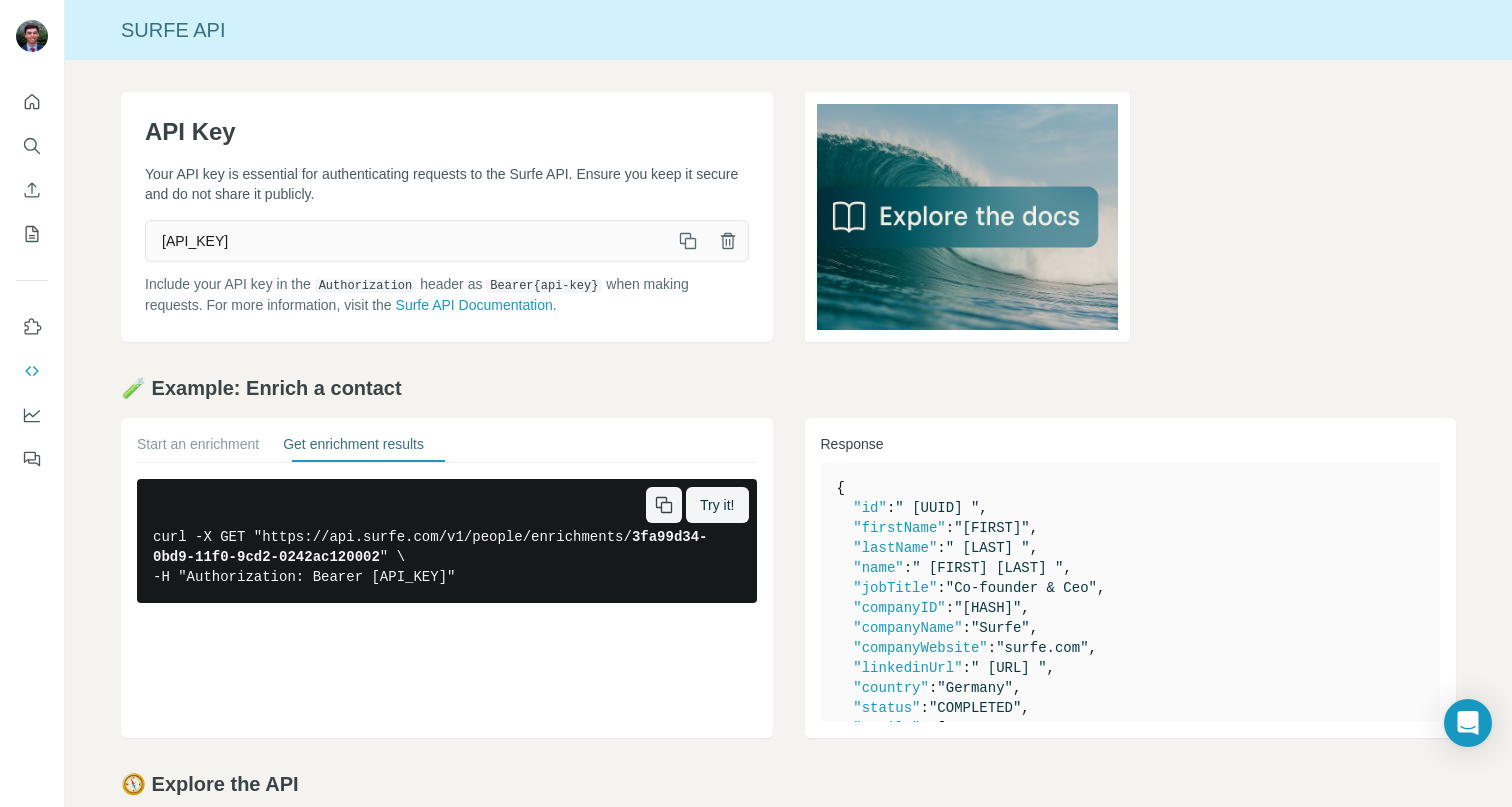 copy on "curl -X GET "https://api.surfe.com/v1/people/enrichments/ [UUID] " \     -H "Authorization: Bearer [API_KEY]"" 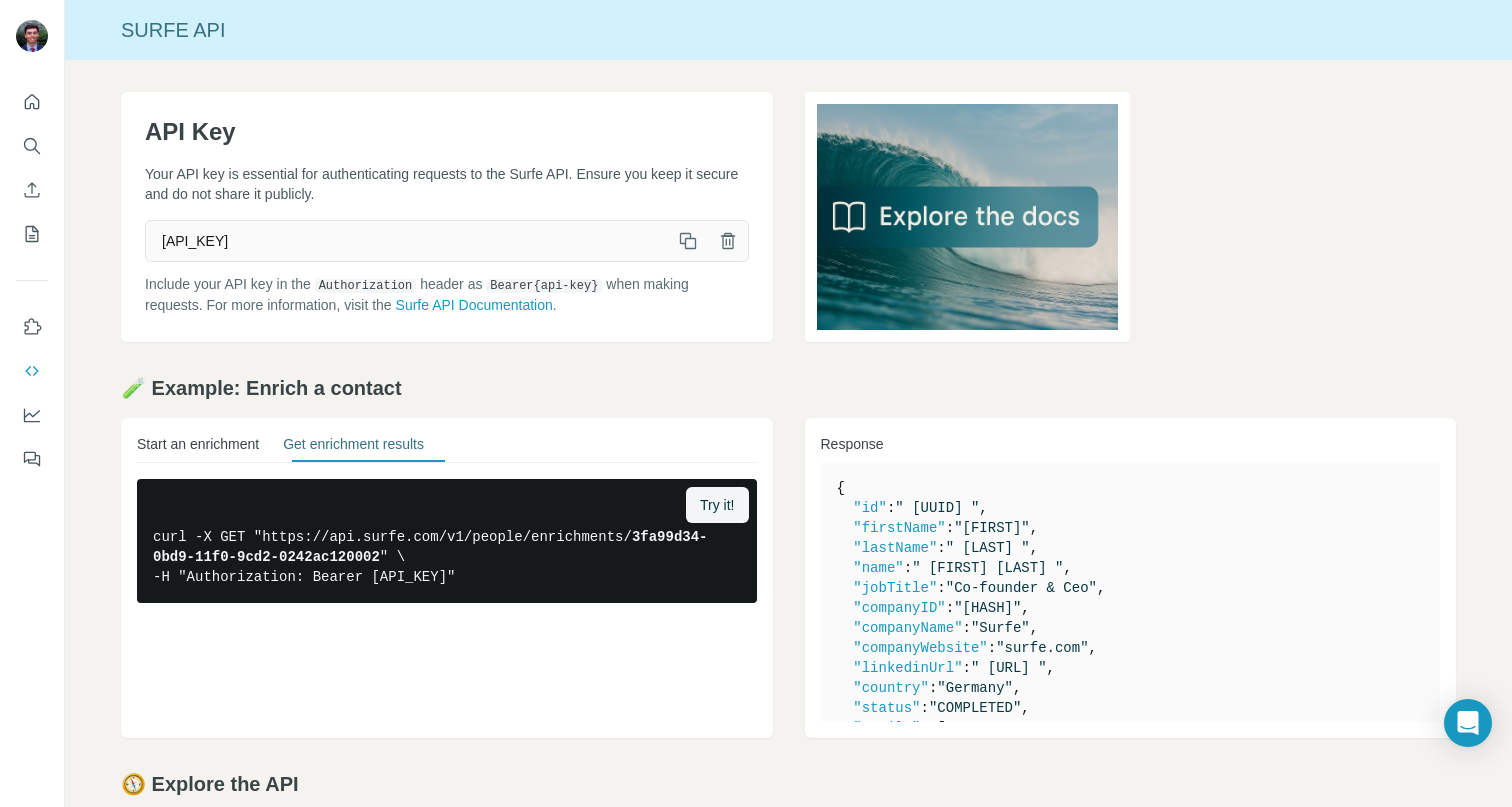 click on "Start an enrichment" at bounding box center (198, 448) 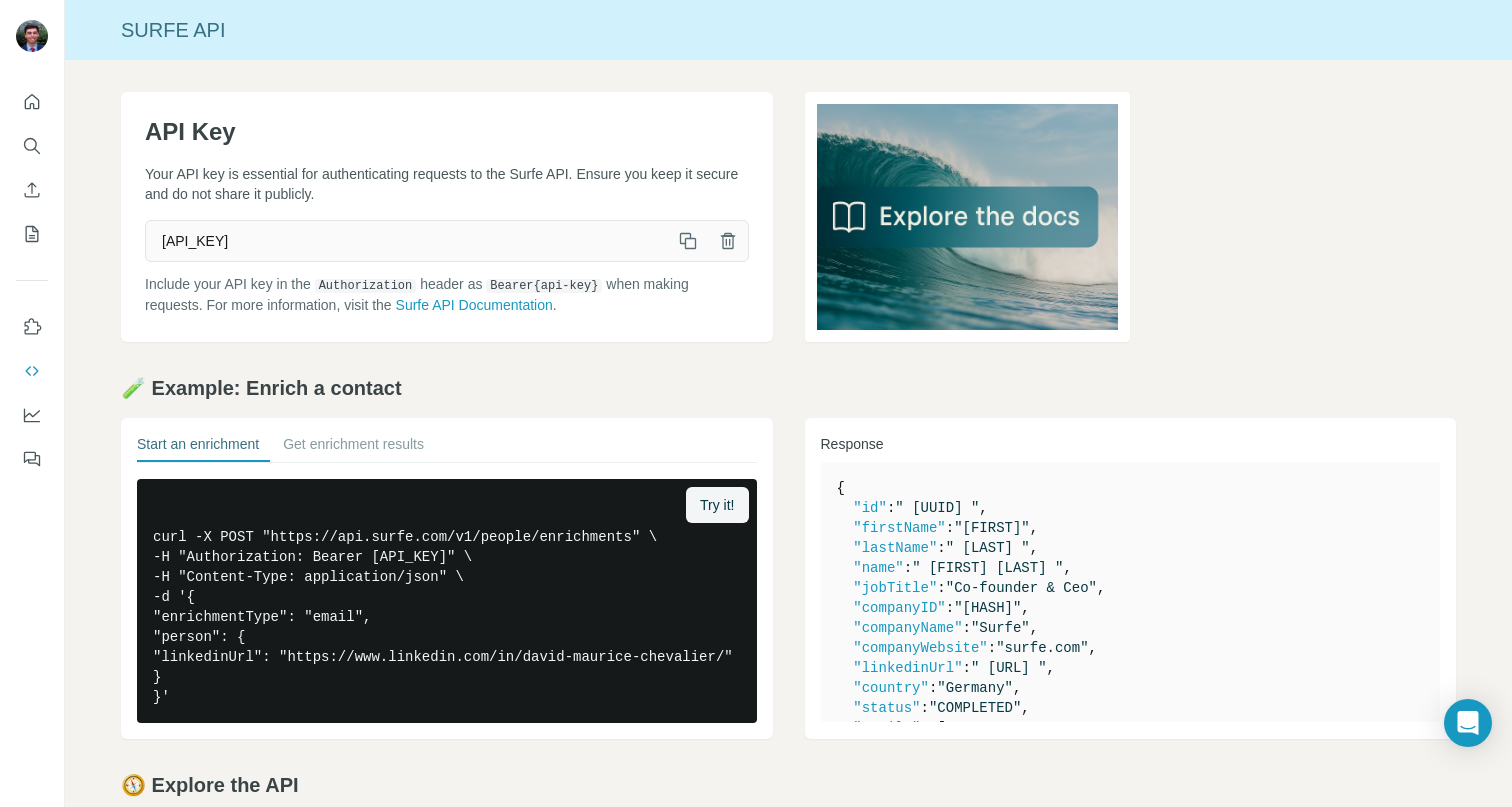 drag, startPoint x: 239, startPoint y: 759, endPoint x: 132, endPoint y: 530, distance: 252.76471 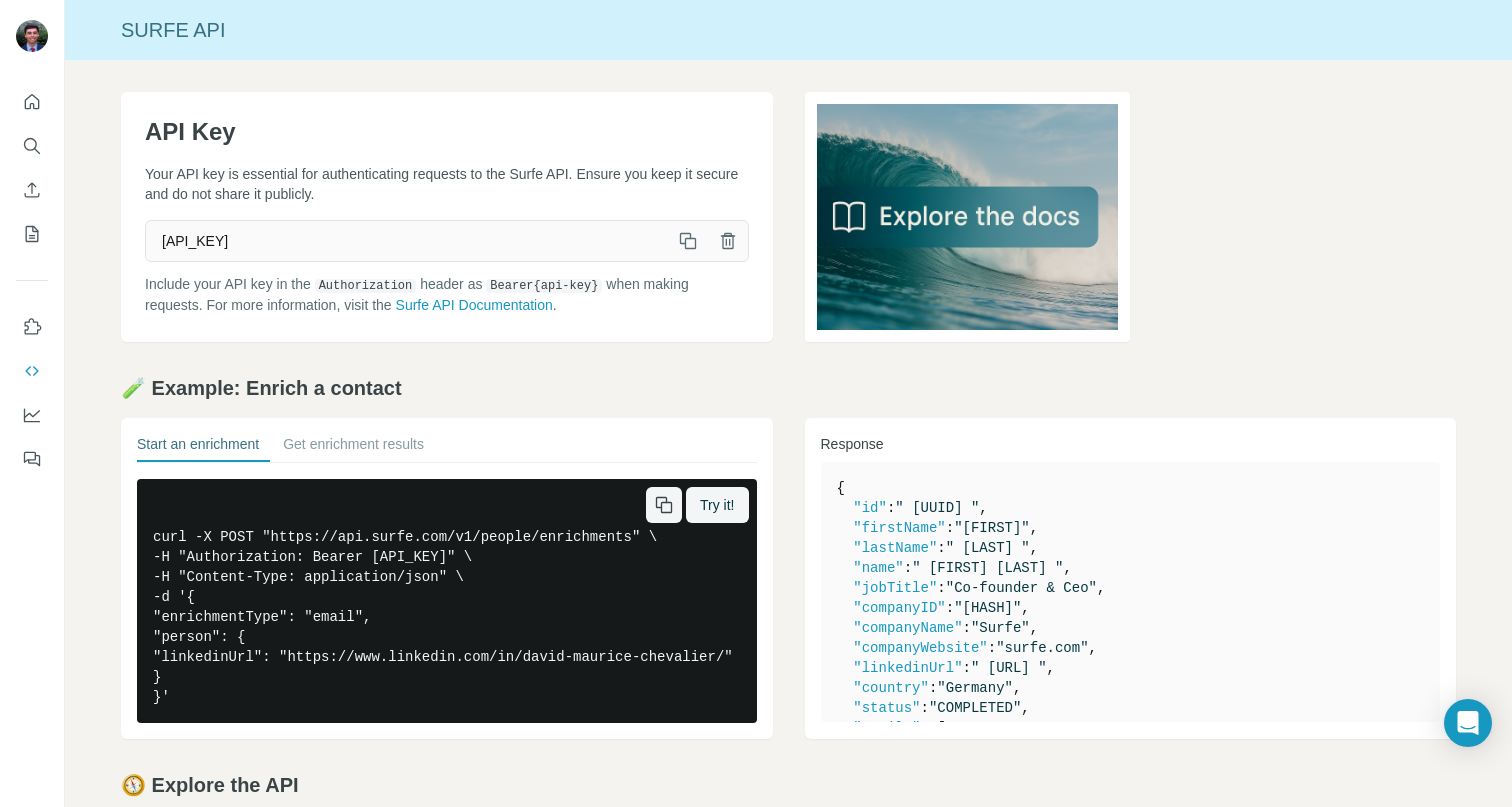 click 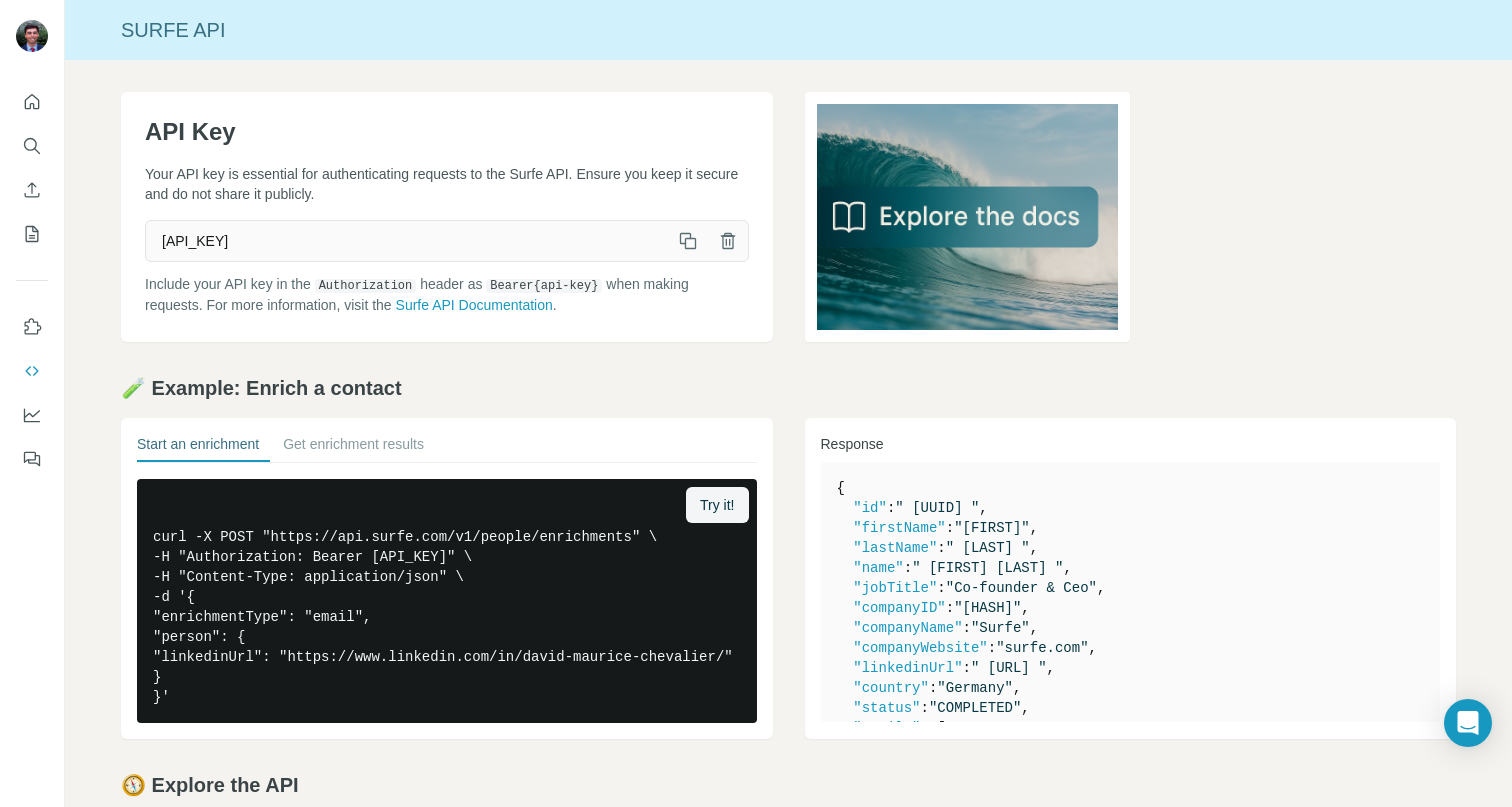 click on "API Key Your API key is essential for authenticating requests to the Surfe API. Ensure you keep it secure and do not share it publicly. [API_KEY] Include your API key in the   Authorization   header as   Bearer  {api-key}   when making requests. For more information, visit the   Surfe API Documentation . 🧪 Example: Enrich a contact Start an enrichment Get enrichment results Try it! curl -X POST "https://api.surfe.com/v1/people/enrichments" \     -H "Authorization: Bearer [API_KEY]" \     -H "Content-Type: application/json" \     -d '{       "enrichmentType": "email",       "person": {         "linkedinUrl": "https://www.linkedin.com/in/[NAME]/"       }     }' Response {    "id" :  "[UUID]" ,    "firstName" :  "[FIRST]" ,    "lastName" :  "[LAST]" ,    "name" :  "[FIRST] [LAST]" ,    "jobTitle" :  "Co-founder & Ceo" ,    "companyID" :  ,    "companyName" :  "Surfe" ,    "companyWebsite" :  ," at bounding box center [788, 534] 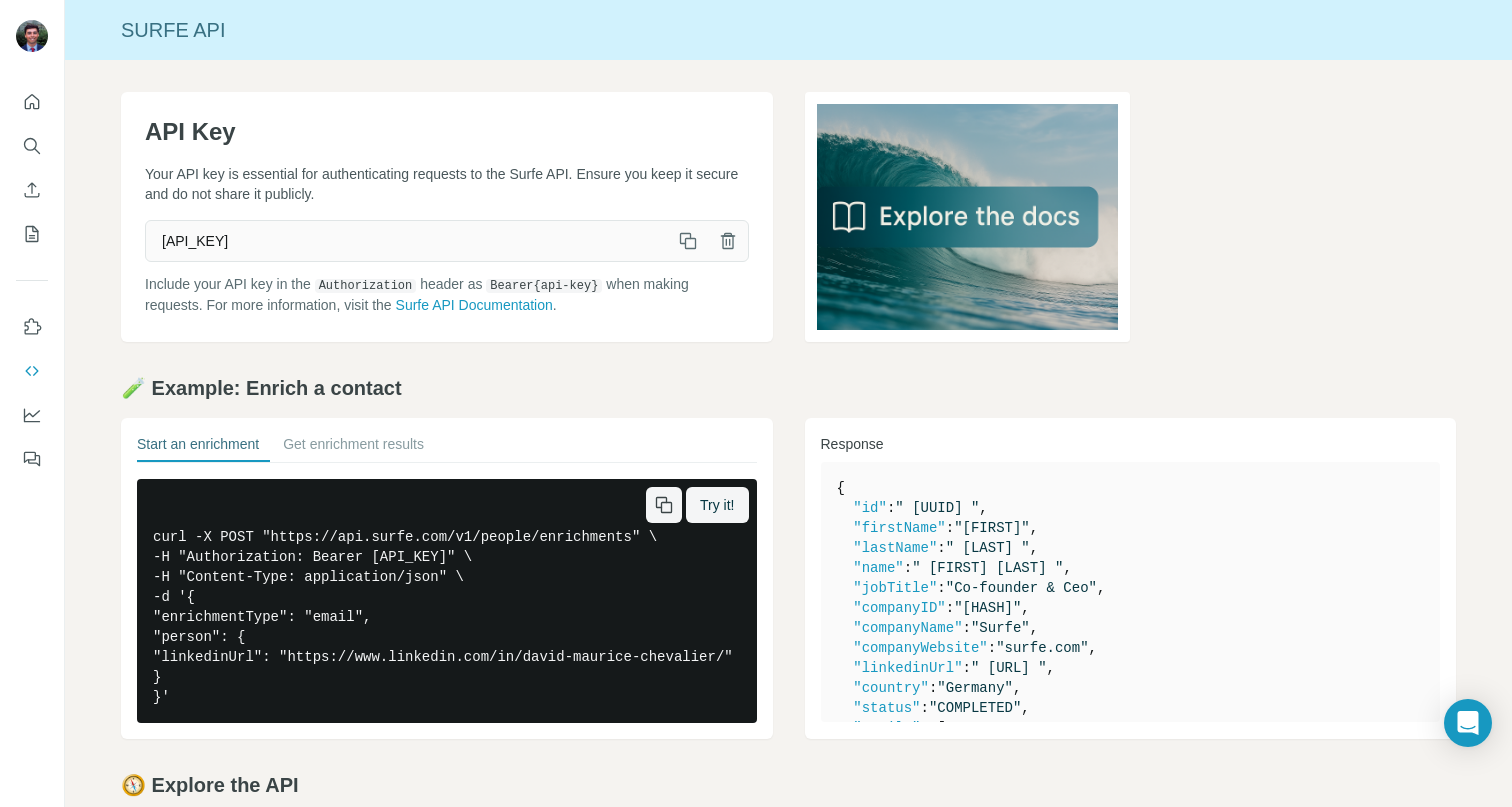 scroll, scrollTop: 242, scrollLeft: 0, axis: vertical 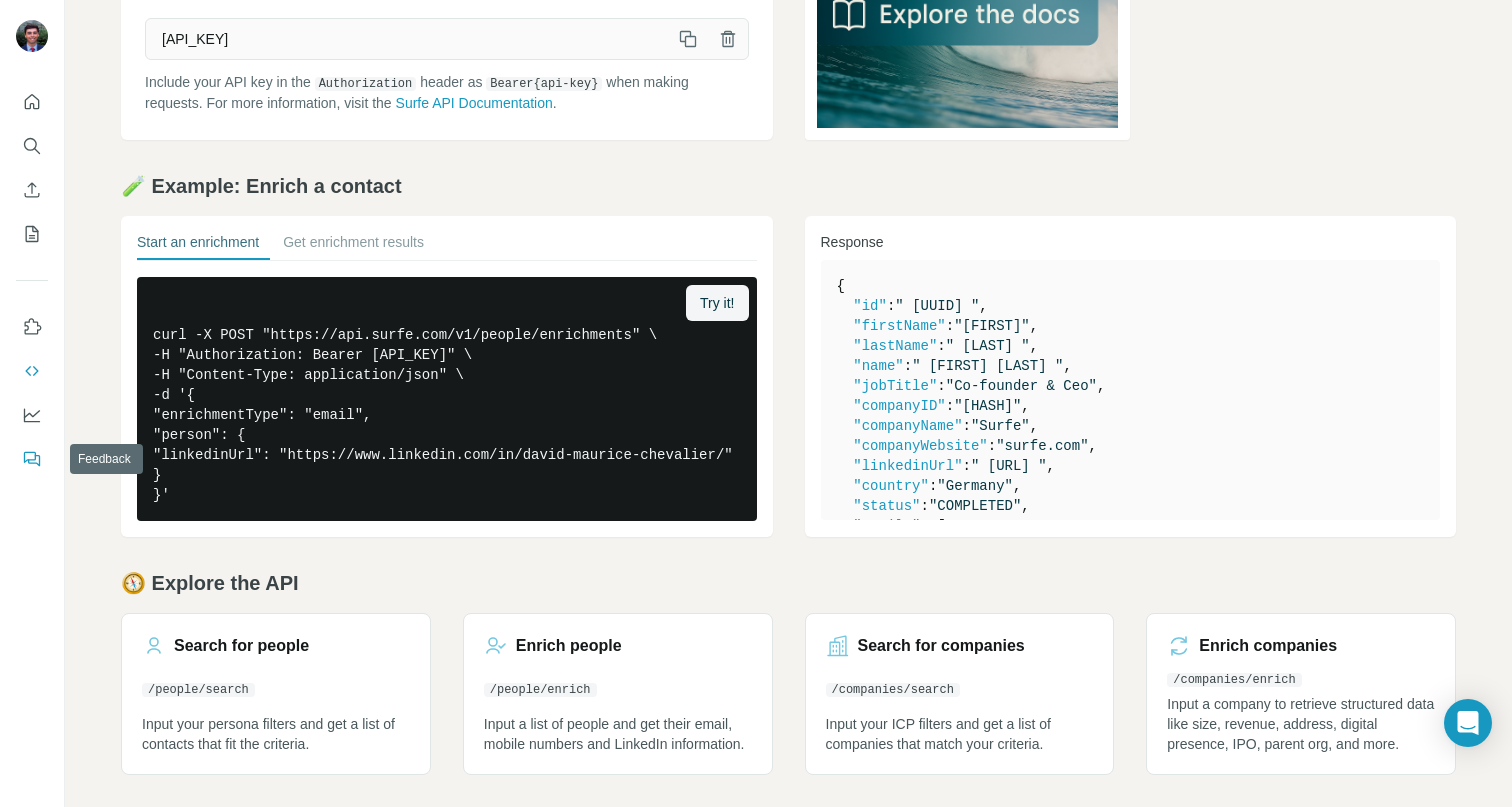 click 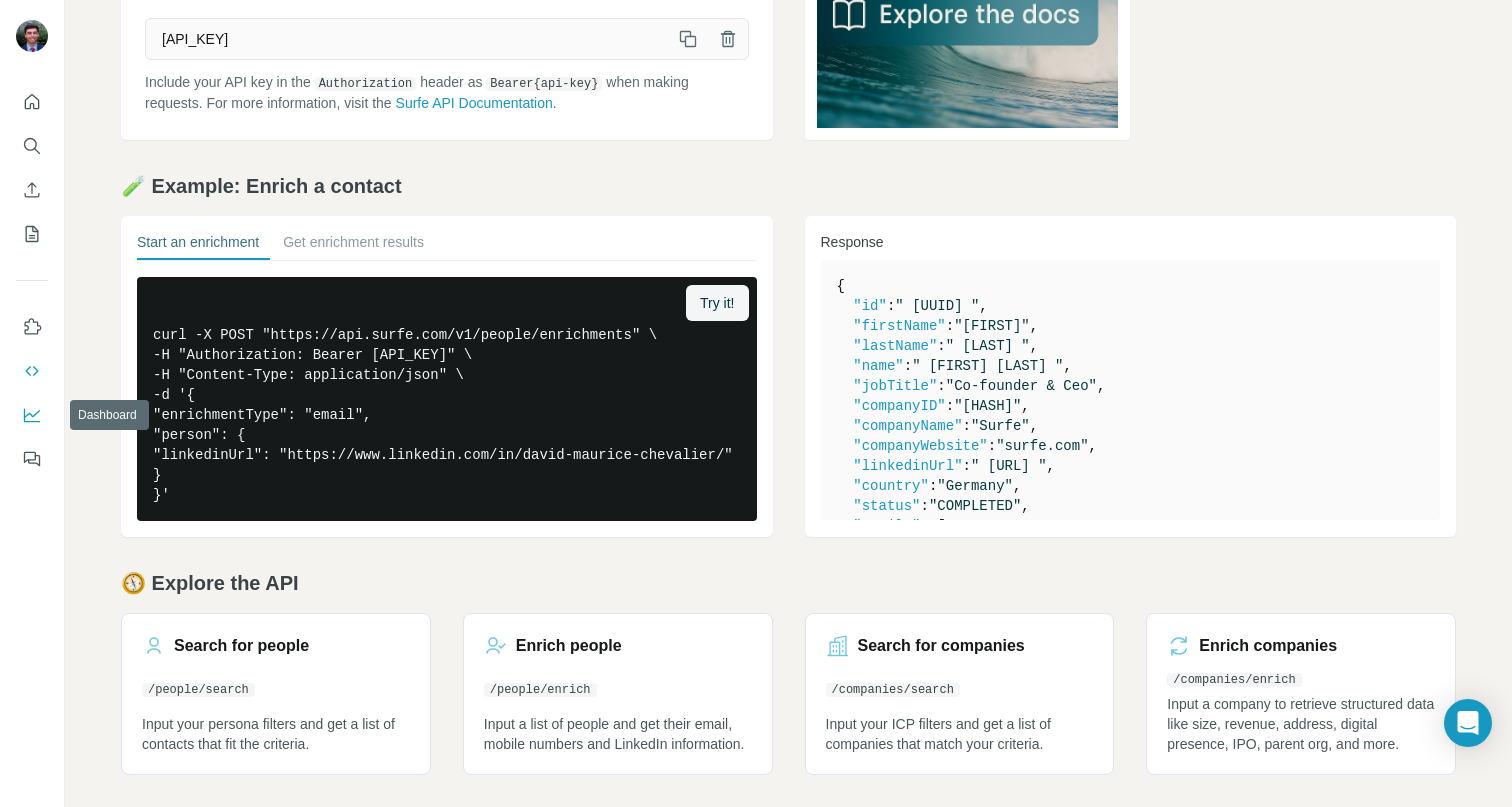 click 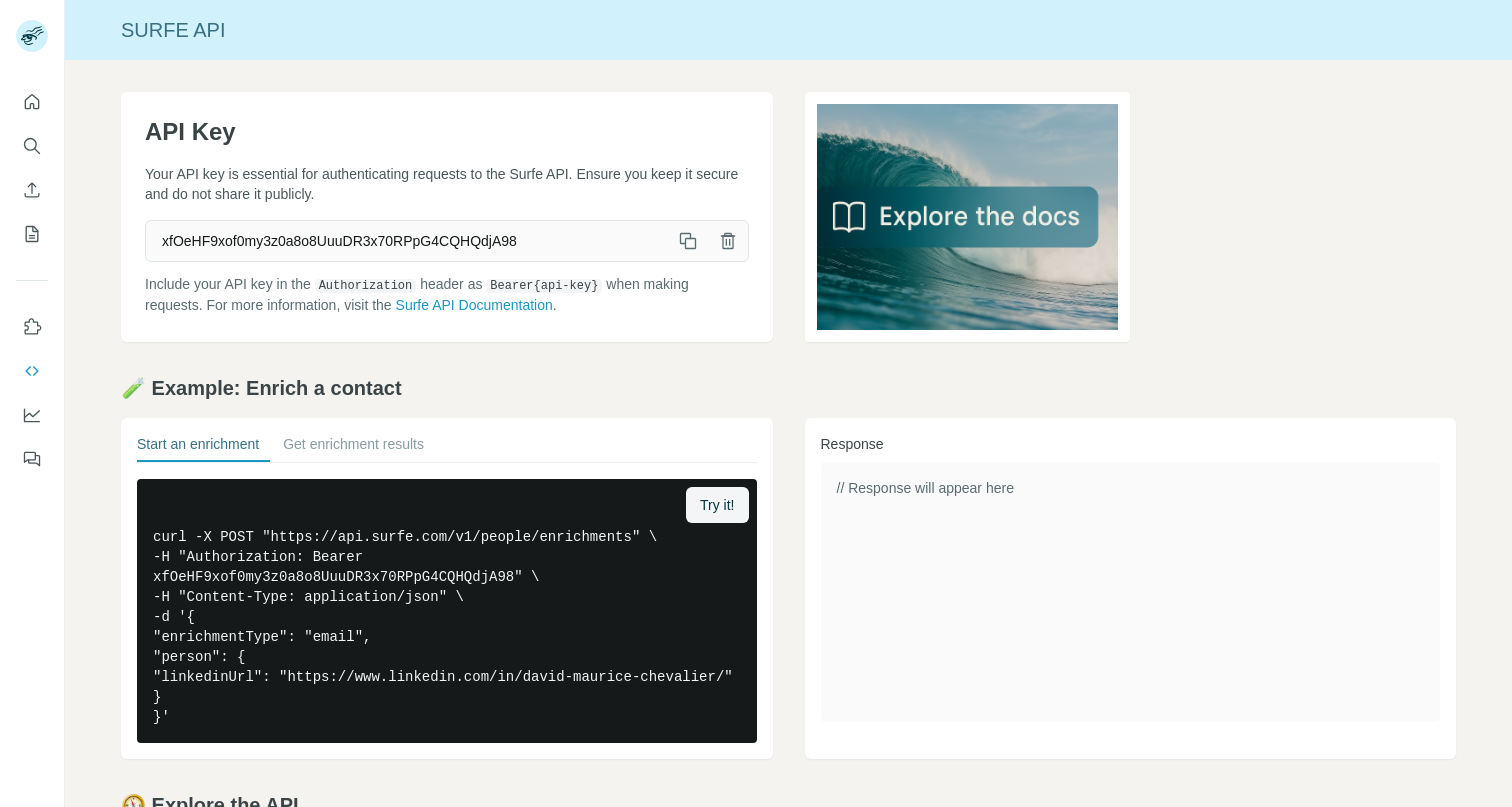 scroll, scrollTop: 0, scrollLeft: 0, axis: both 